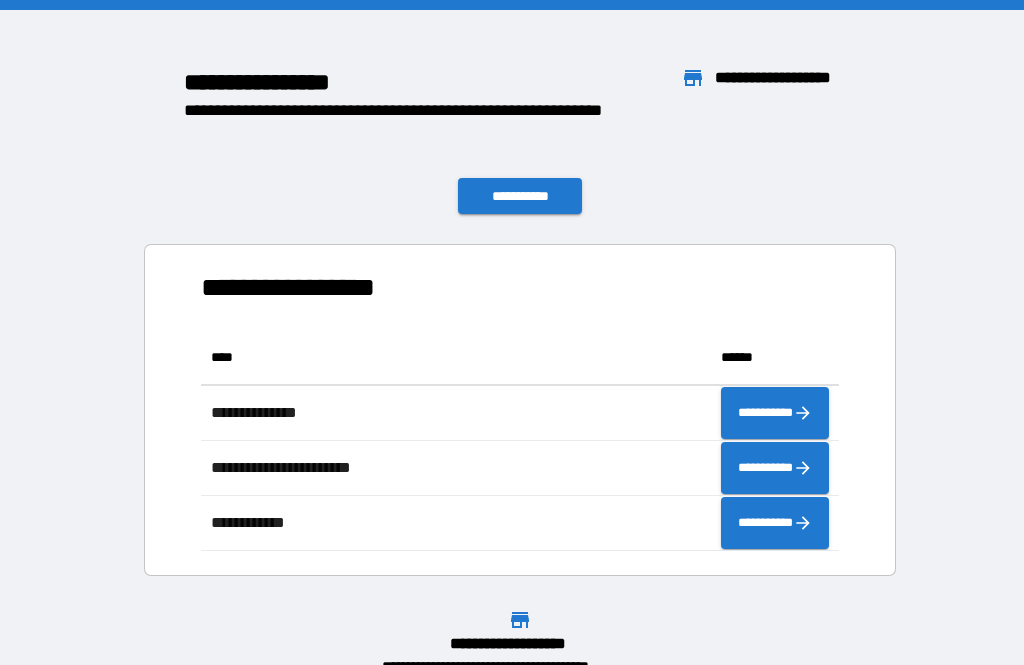 scroll, scrollTop: 64, scrollLeft: 0, axis: vertical 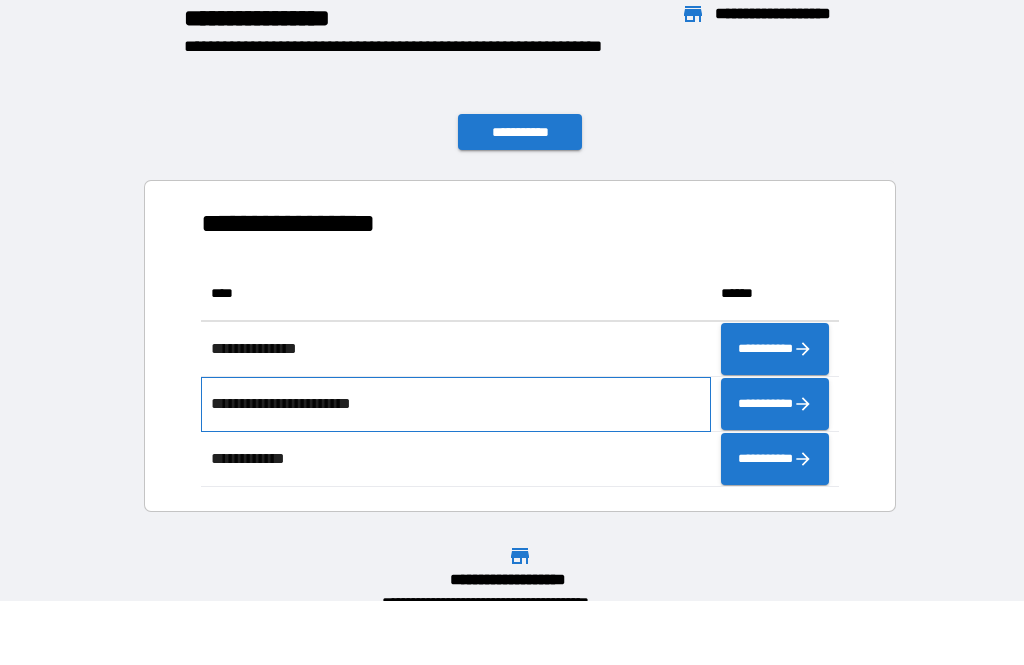 click on "**********" at bounding box center [297, 404] 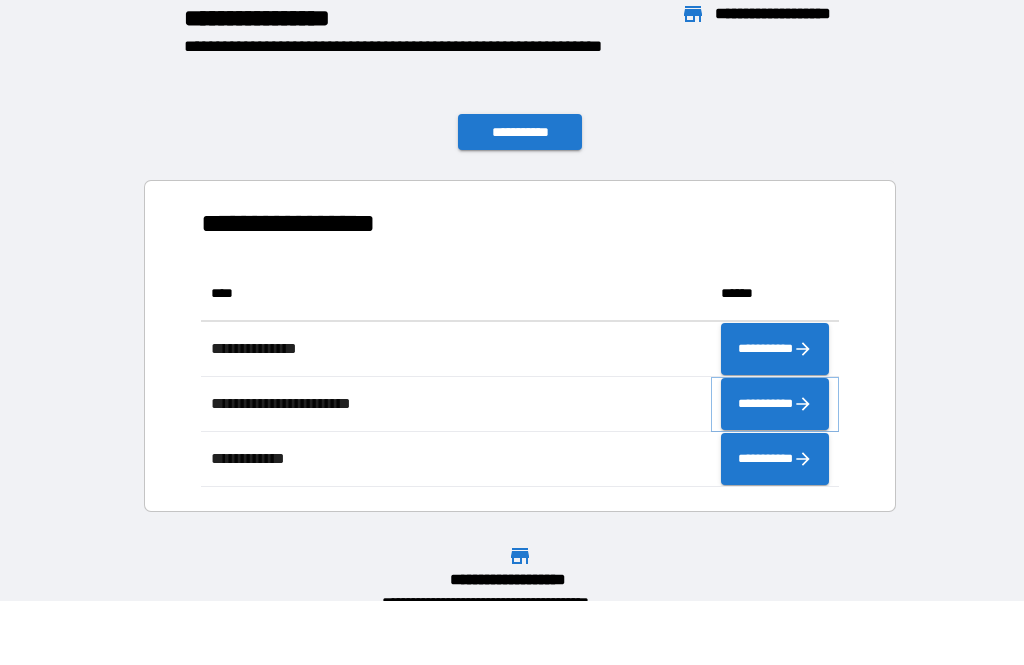 click on "**********" at bounding box center [775, 404] 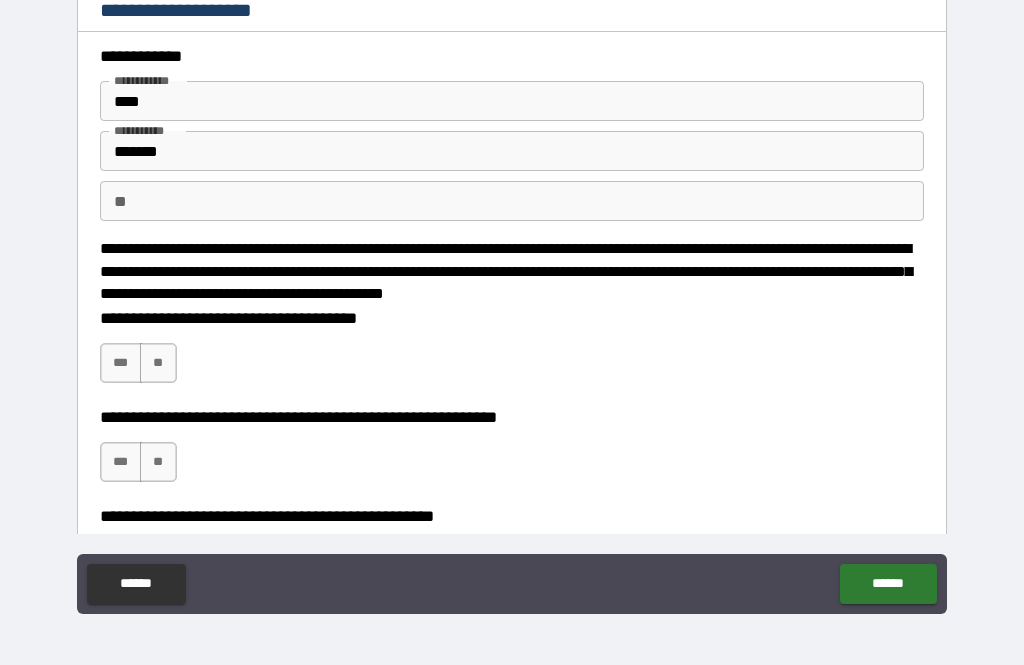 click on "***" at bounding box center (121, 363) 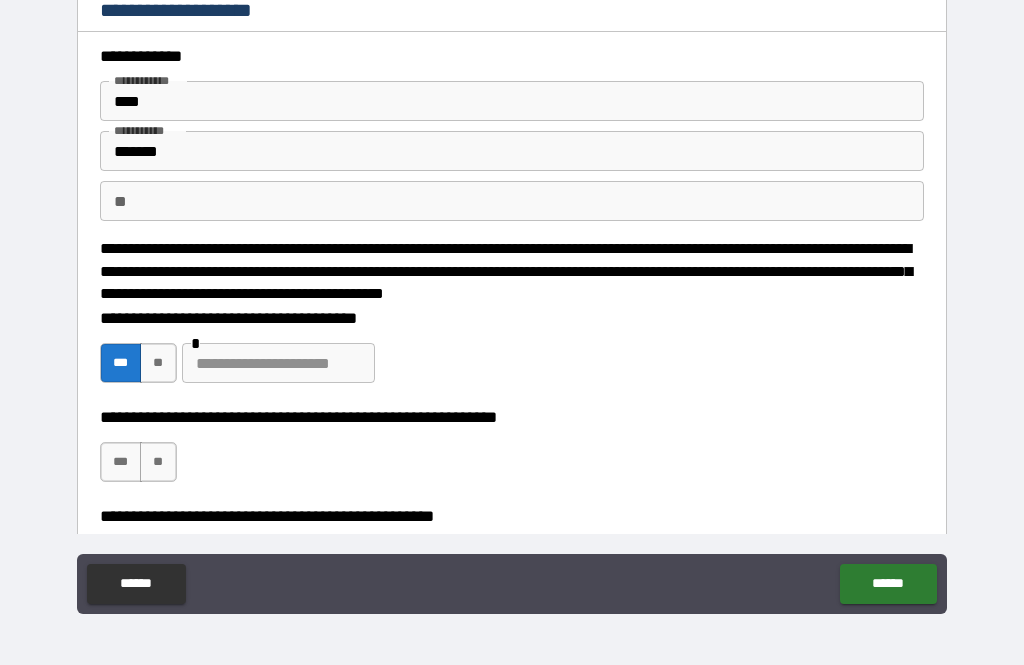 click at bounding box center (278, 363) 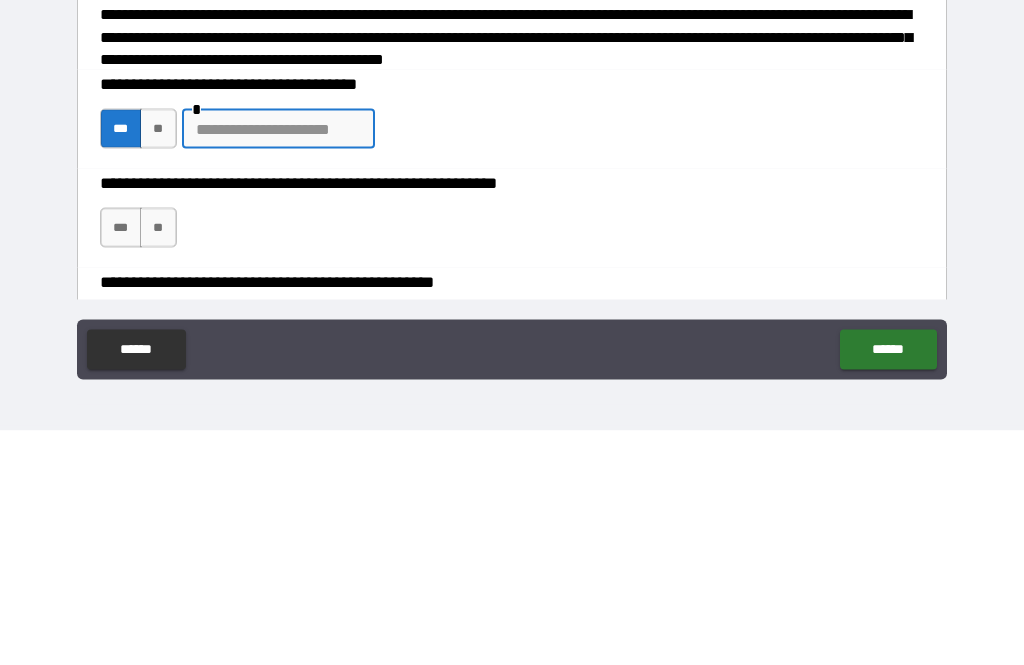 click on "**********" at bounding box center [512, 353] 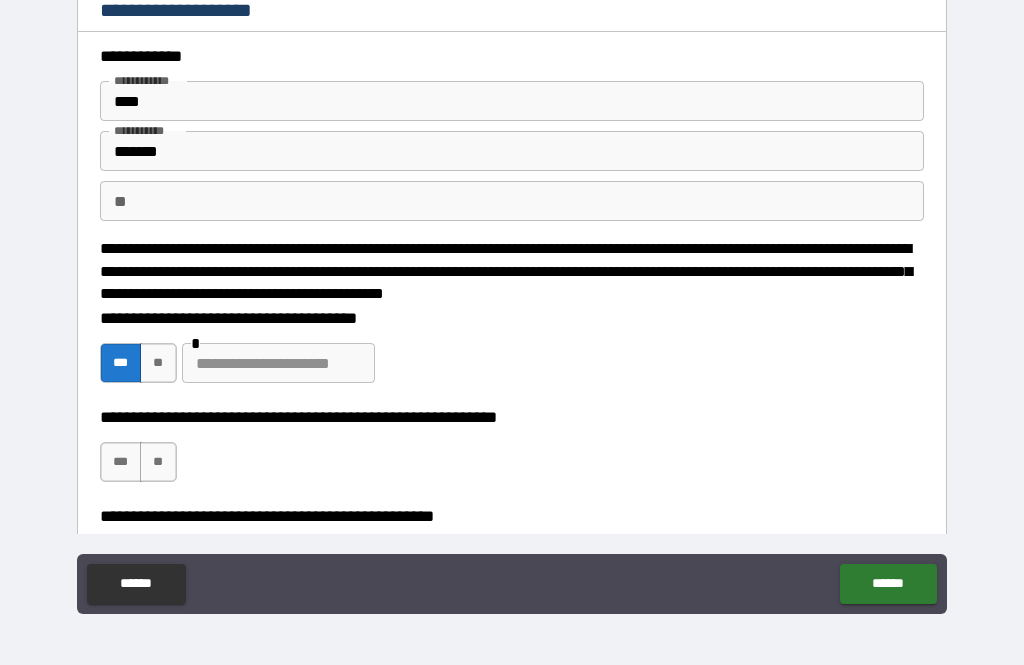 click on "**" at bounding box center (158, 363) 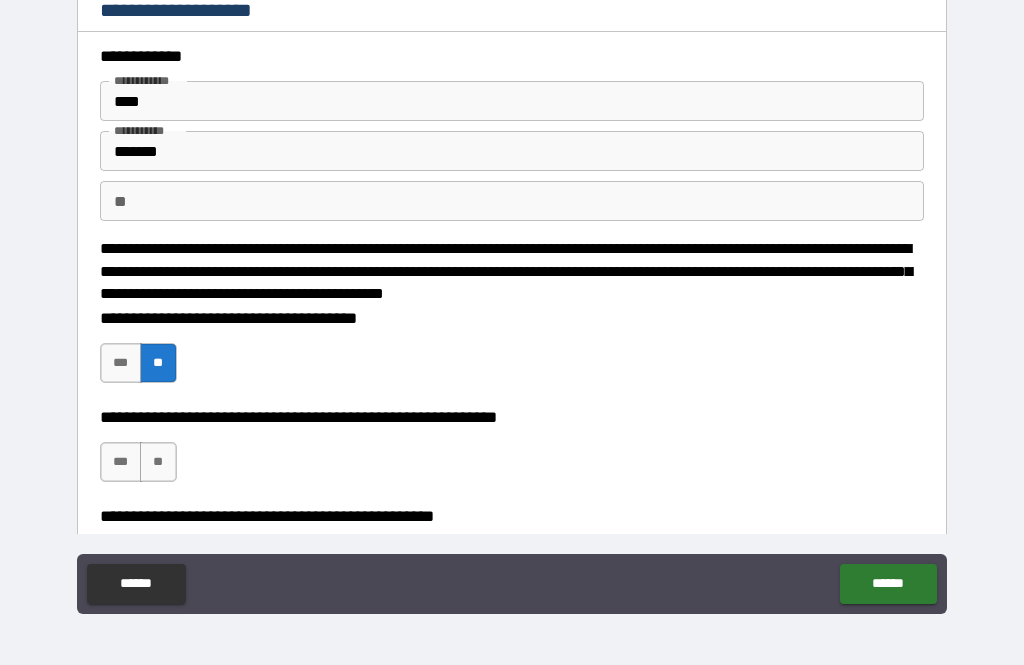 click on "**" at bounding box center [158, 462] 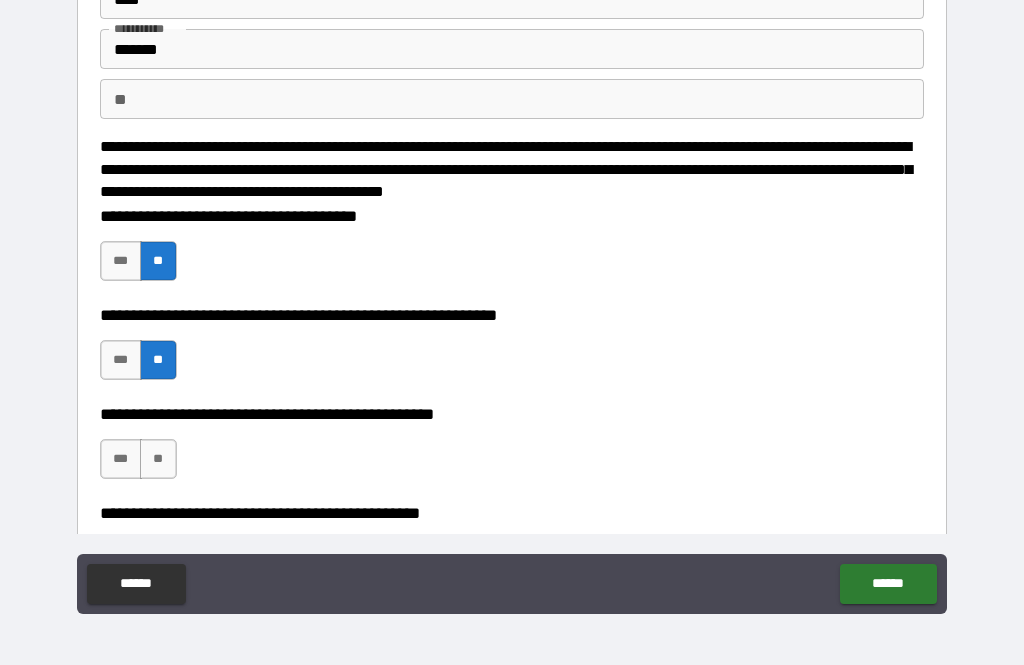 scroll, scrollTop: 140, scrollLeft: 0, axis: vertical 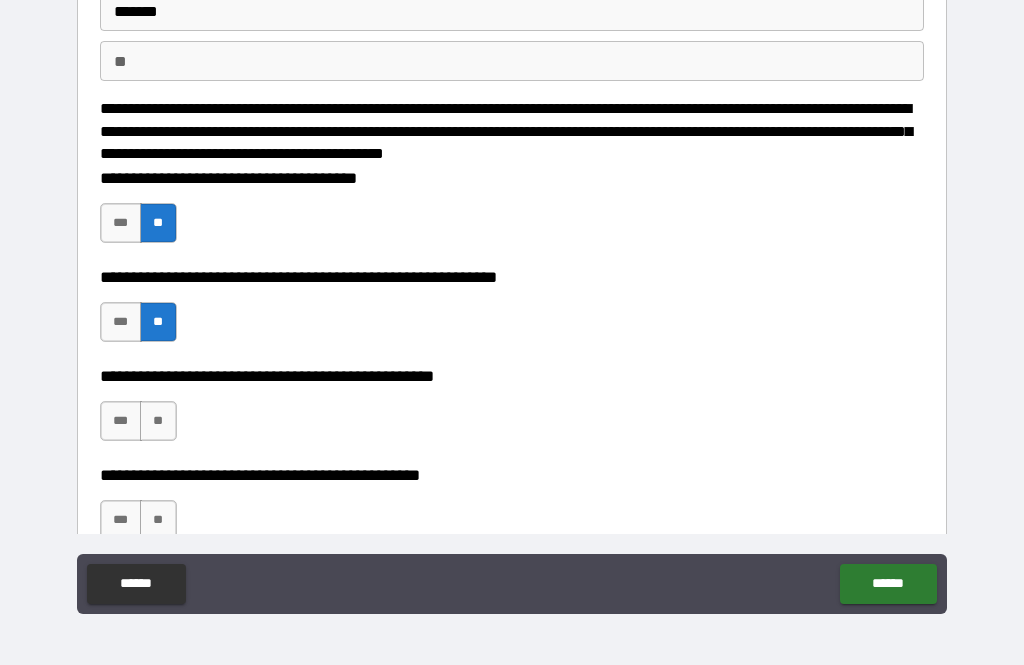 click on "***" at bounding box center (121, 223) 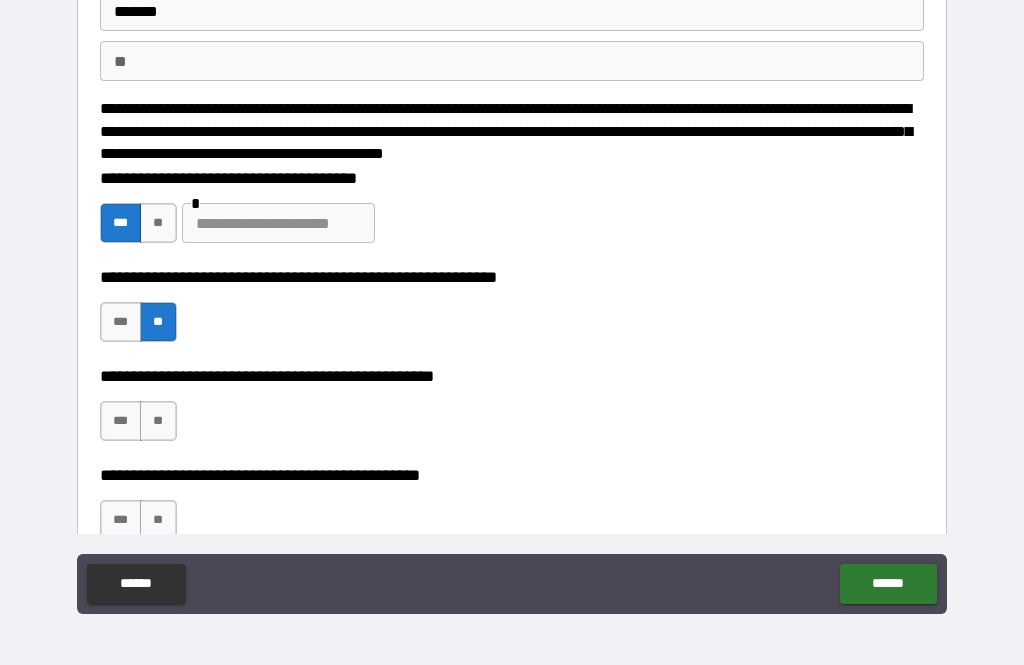 click at bounding box center [278, 223] 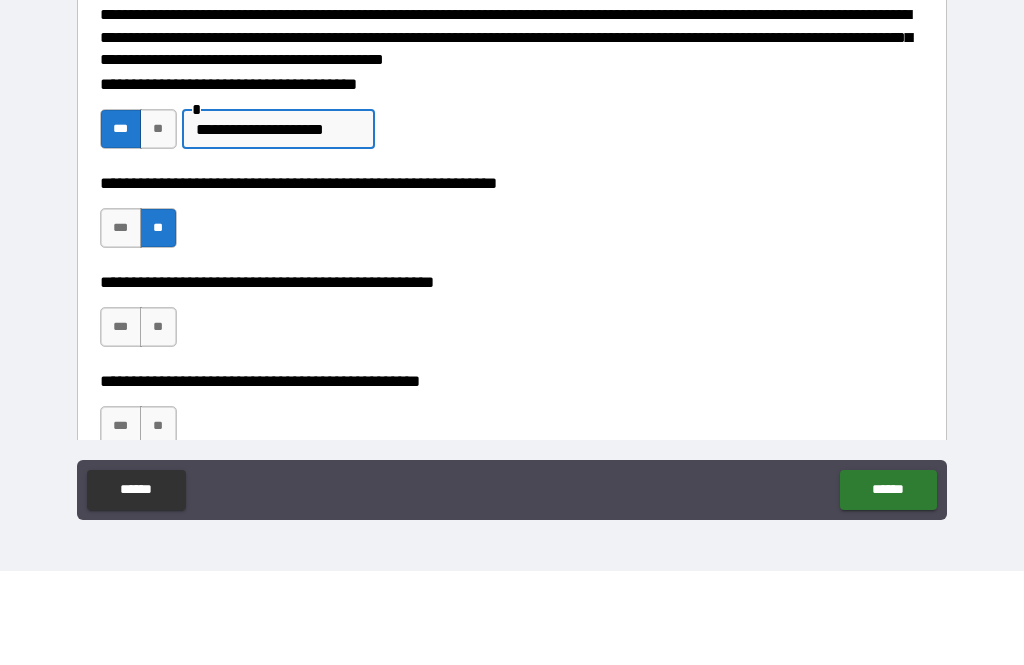 type on "**********" 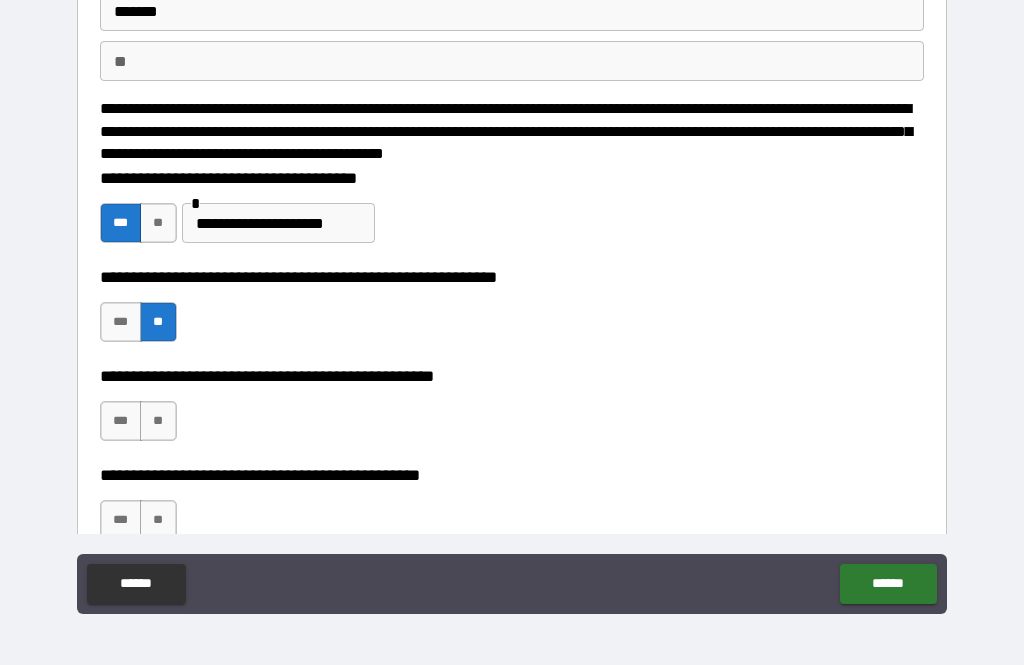 scroll, scrollTop: 203, scrollLeft: 0, axis: vertical 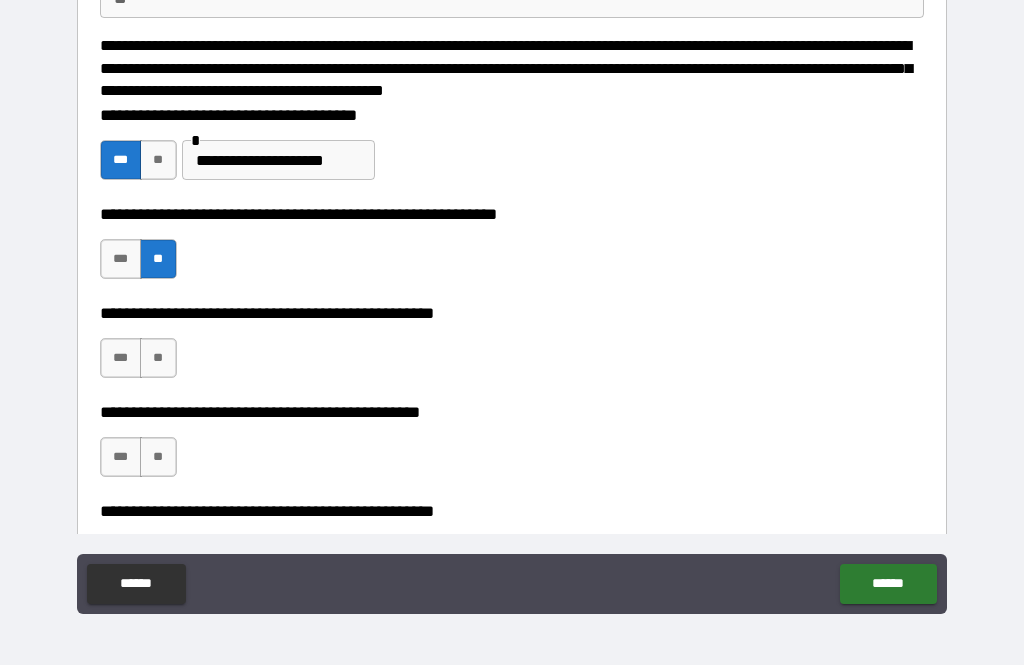 click on "**" at bounding box center (158, 358) 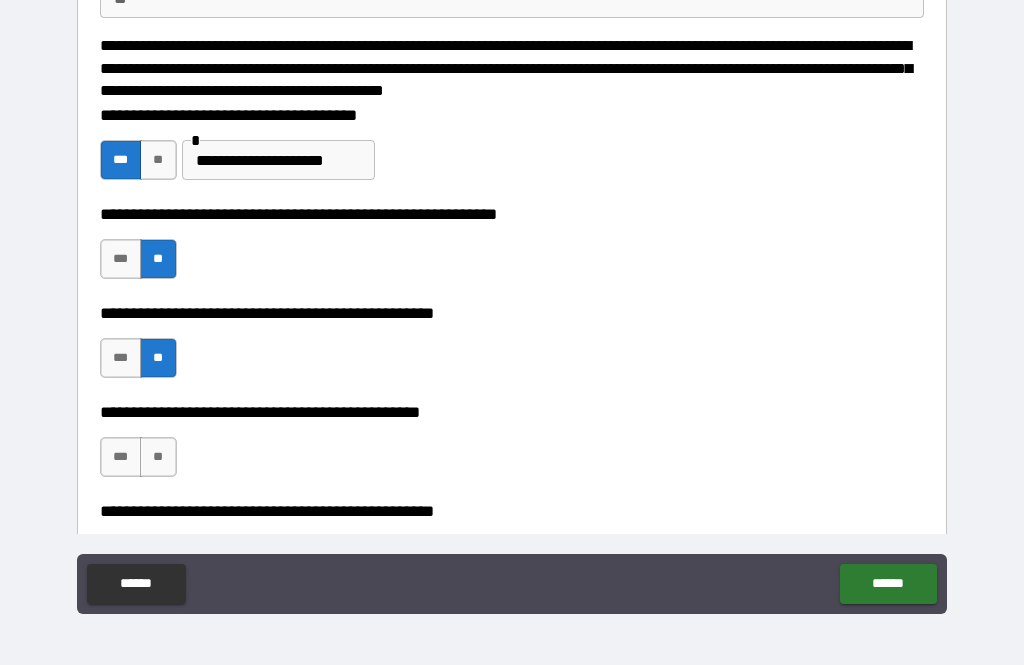 click on "***" at bounding box center (121, 457) 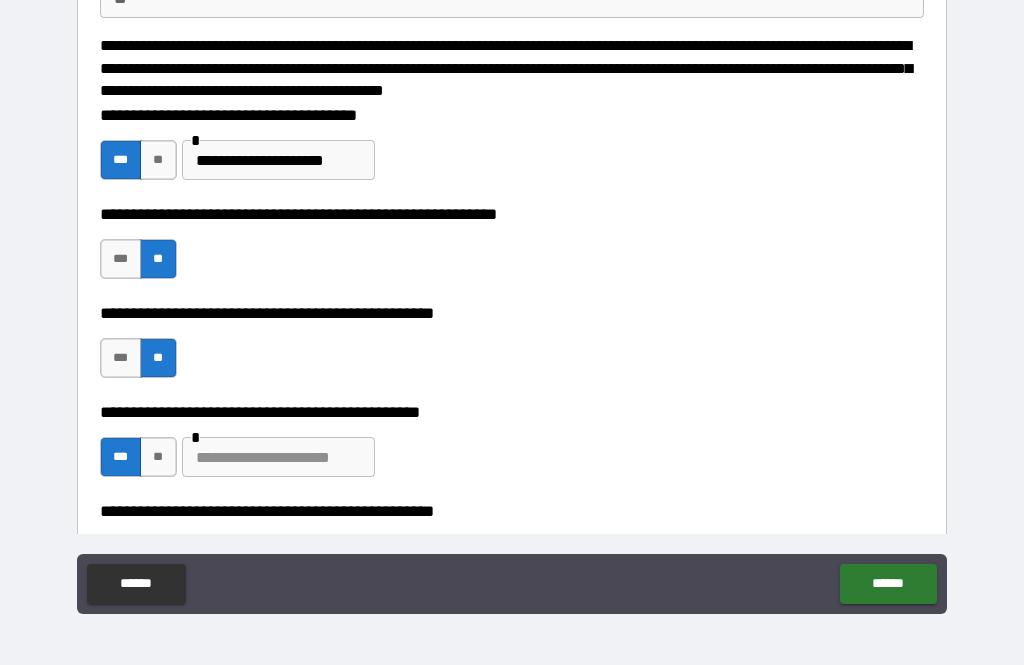 click at bounding box center [278, 457] 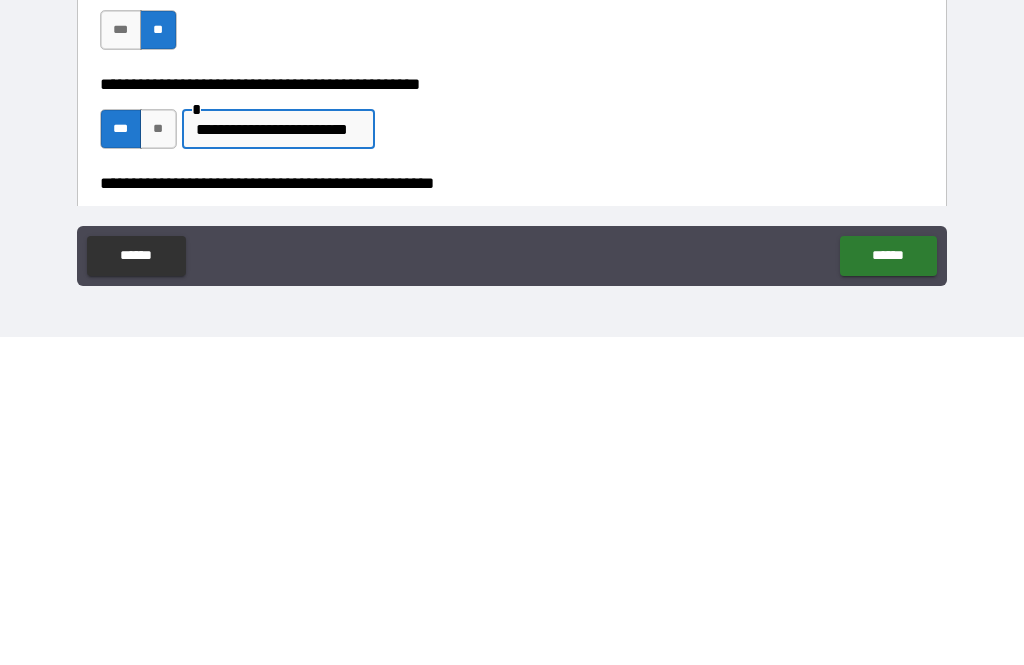 click on "**********" at bounding box center (512, 303) 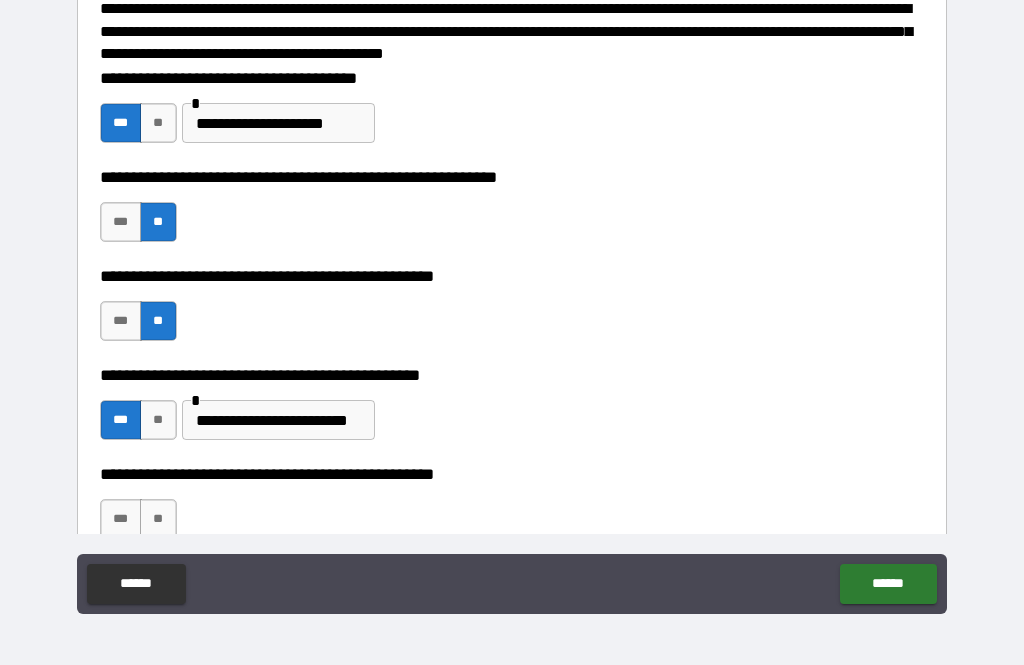 scroll, scrollTop: 242, scrollLeft: 0, axis: vertical 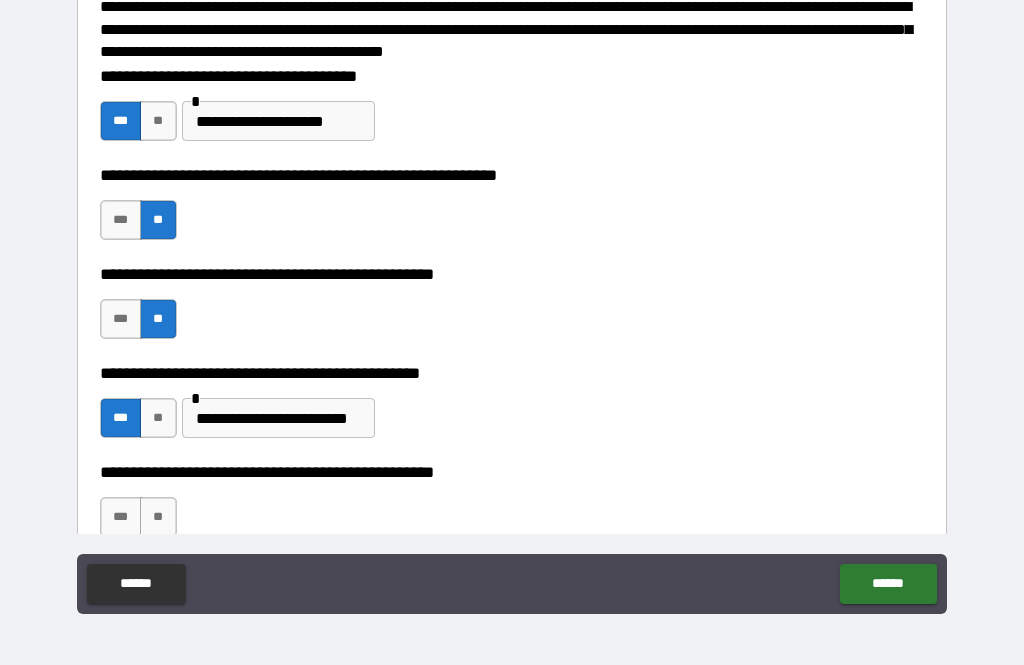 click on "**********" at bounding box center [512, 408] 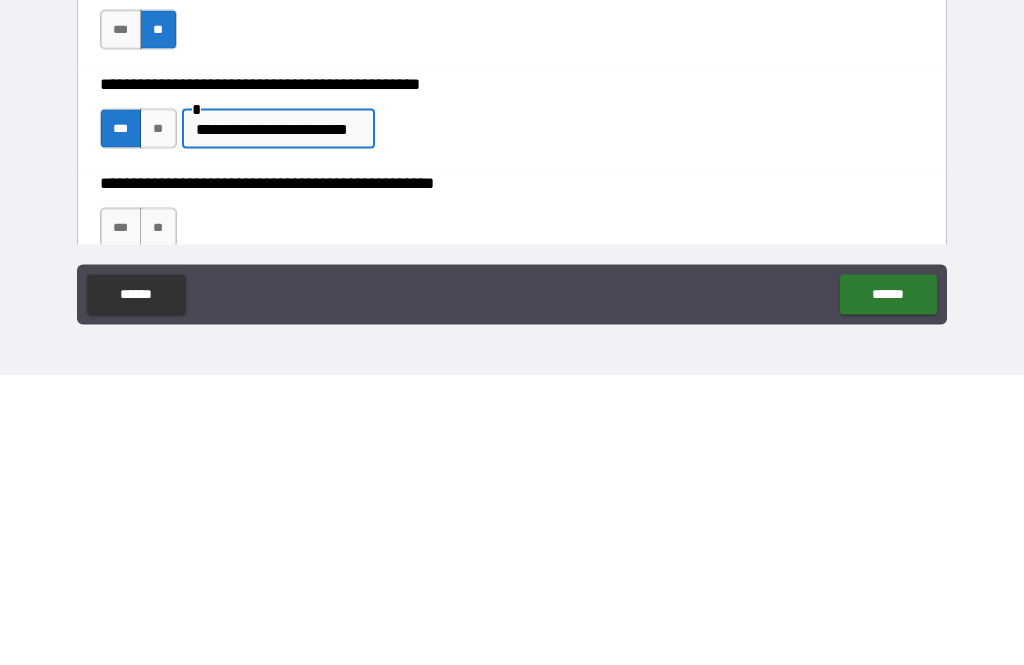 click on "**********" at bounding box center (278, 418) 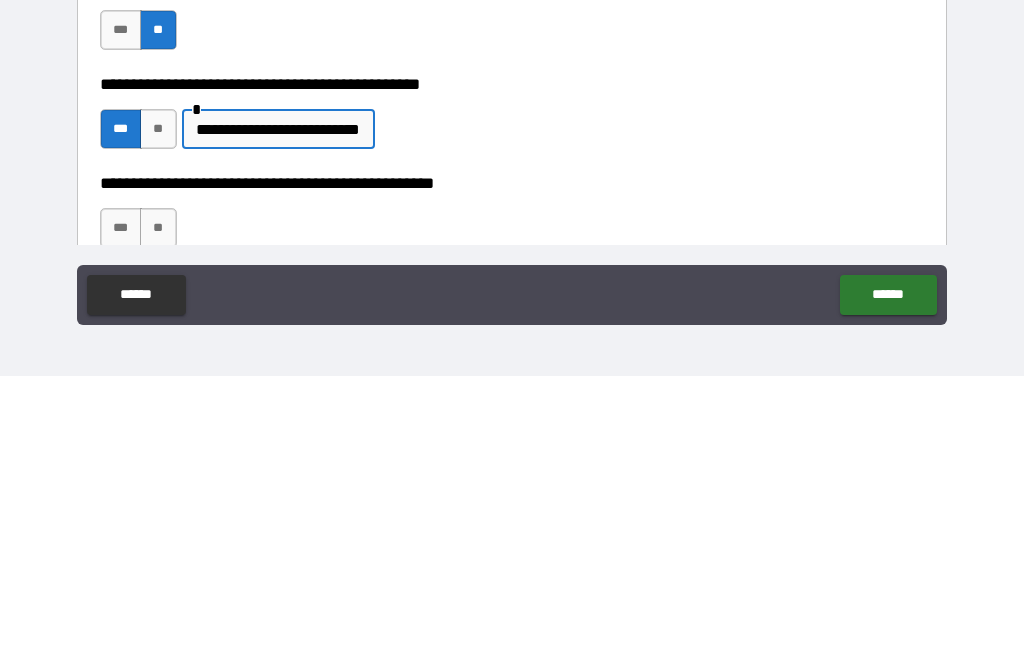 click on "**********" at bounding box center (278, 418) 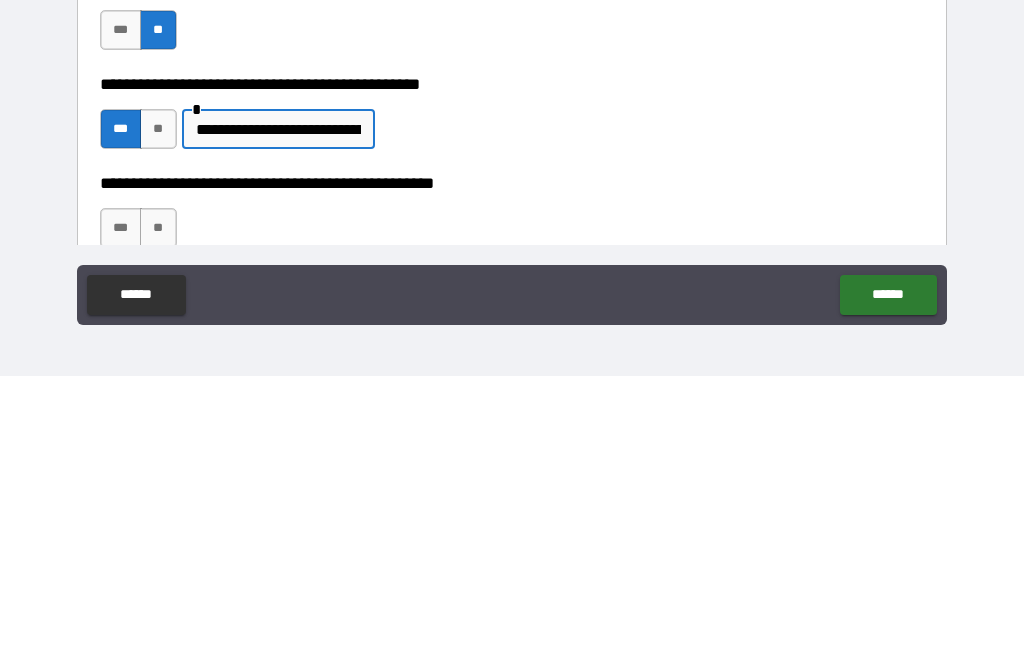 type on "**********" 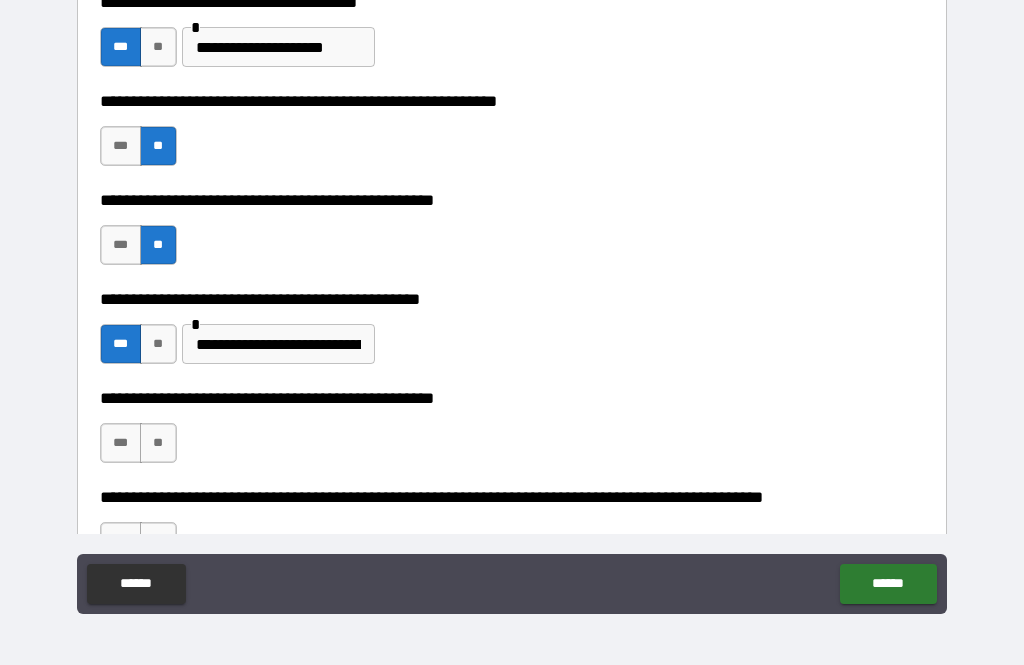 scroll, scrollTop: 328, scrollLeft: 0, axis: vertical 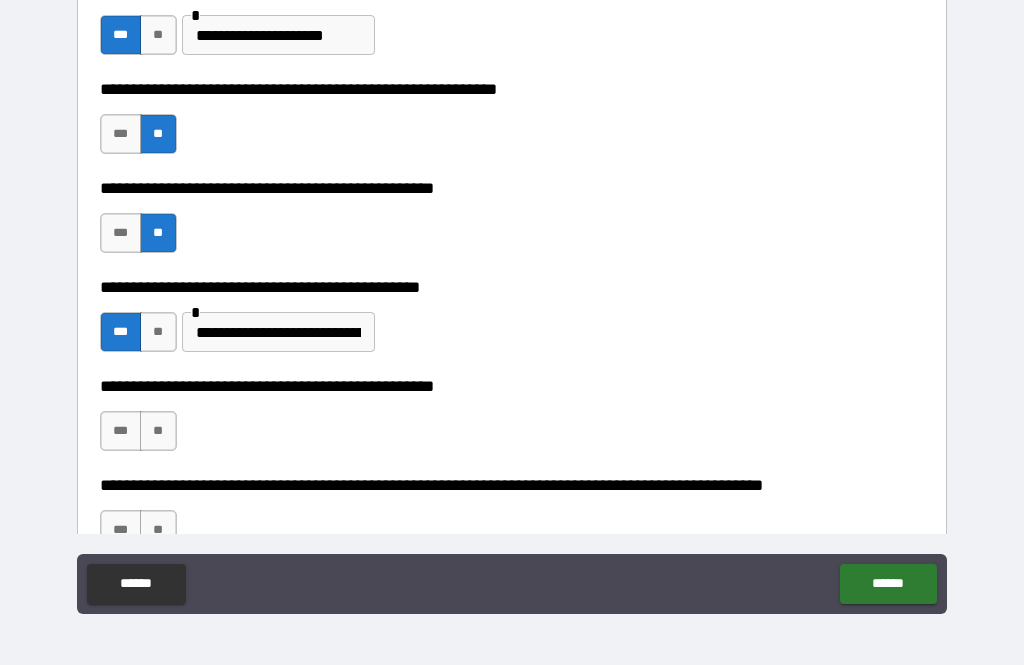 click on "**" at bounding box center (158, 431) 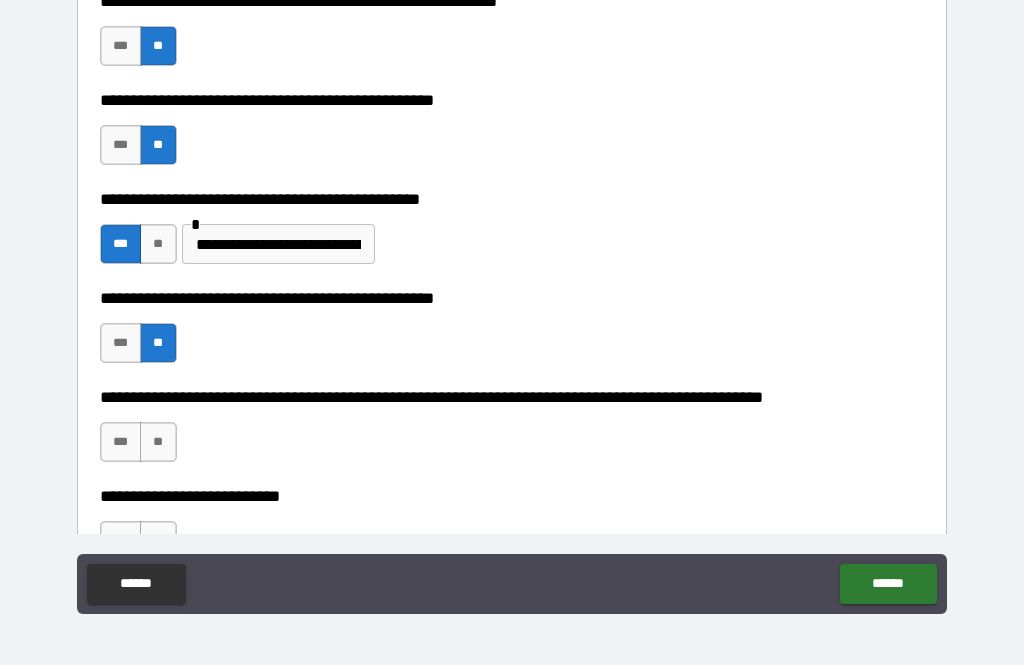 scroll, scrollTop: 417, scrollLeft: 0, axis: vertical 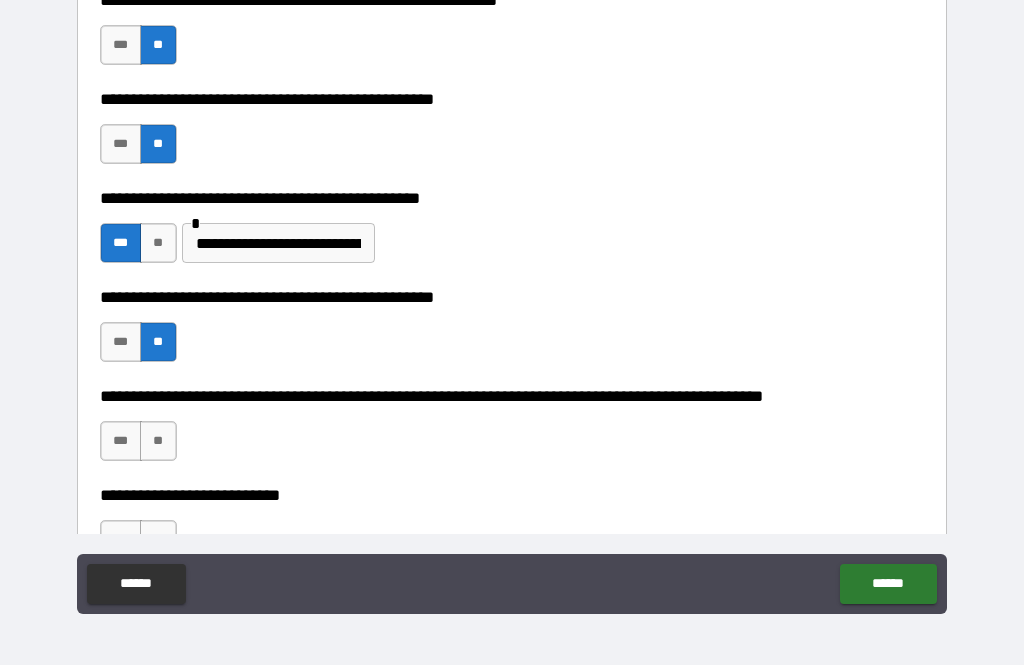 click on "**" at bounding box center [158, 441] 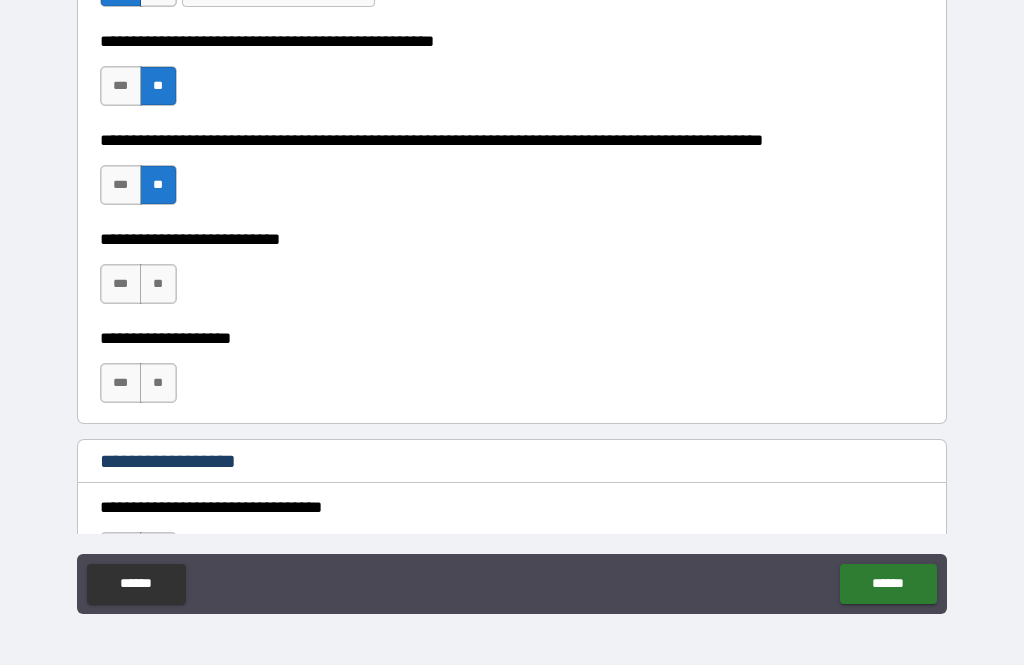 scroll, scrollTop: 684, scrollLeft: 0, axis: vertical 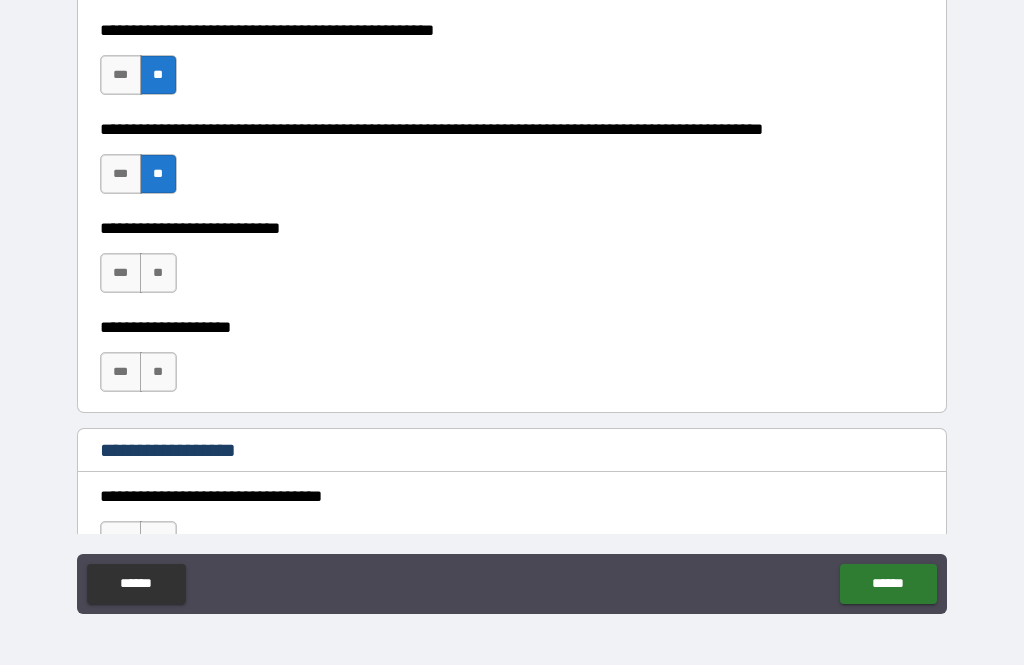 click on "**" at bounding box center (158, 273) 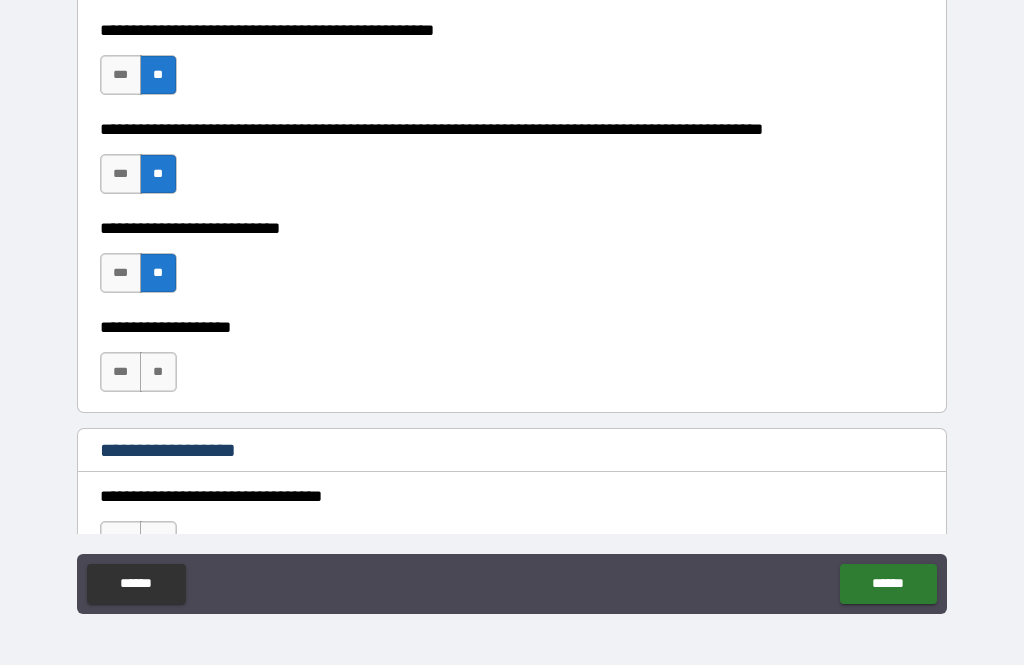 click on "**" at bounding box center (158, 372) 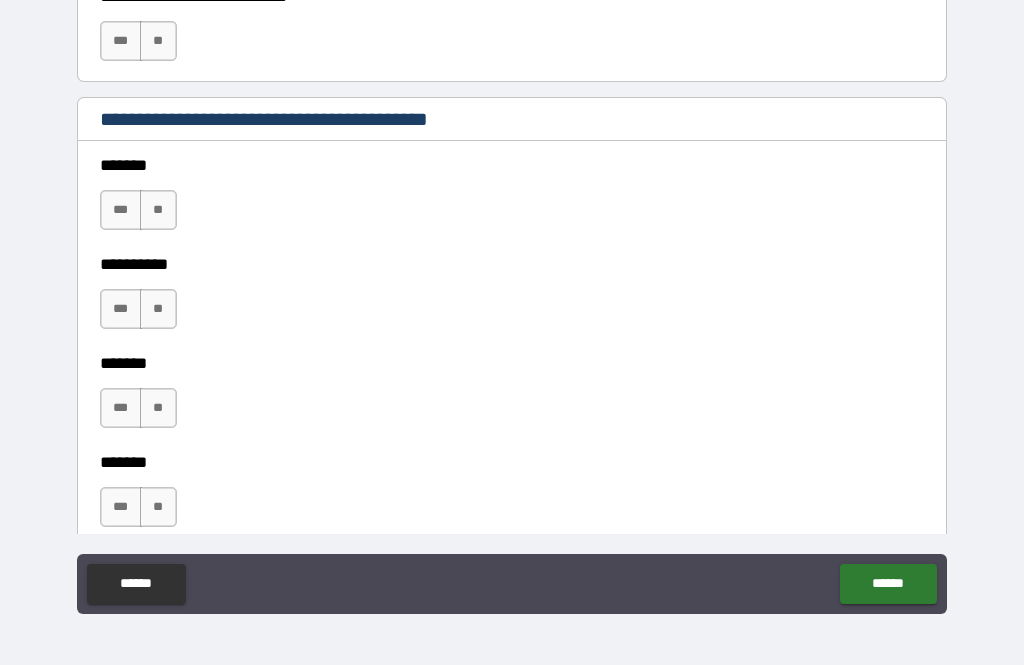 scroll, scrollTop: 1385, scrollLeft: 0, axis: vertical 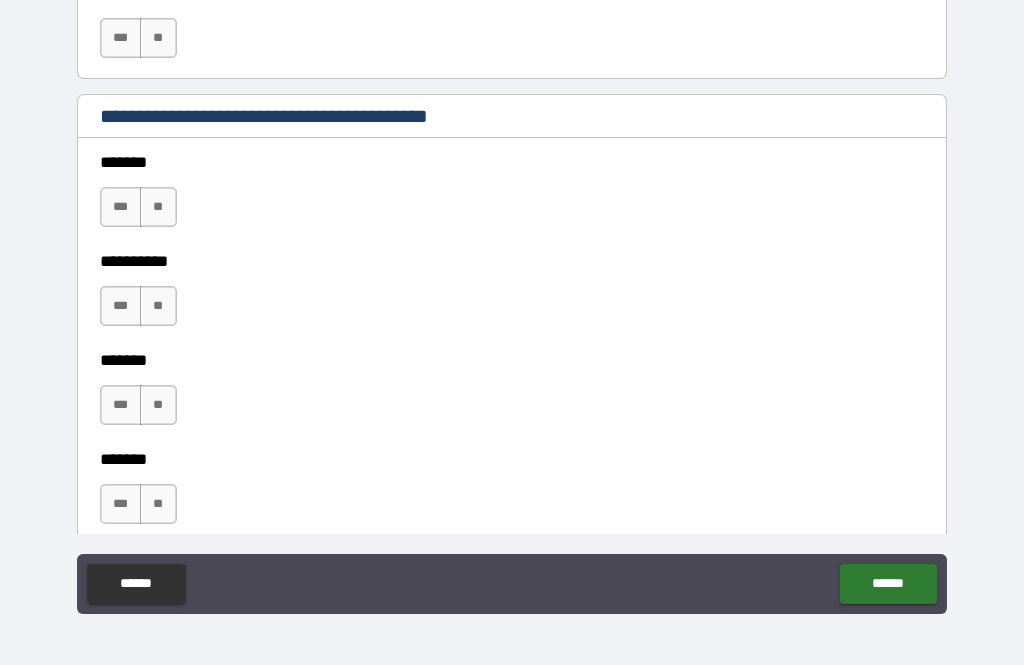 click on "**" at bounding box center (158, 207) 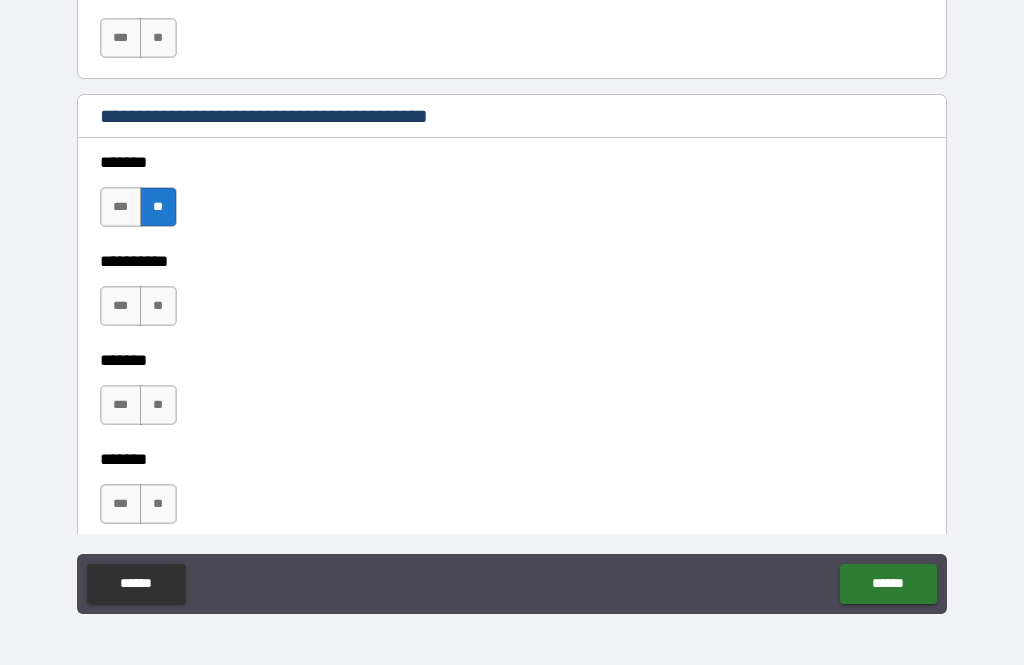 click on "**" at bounding box center [158, 306] 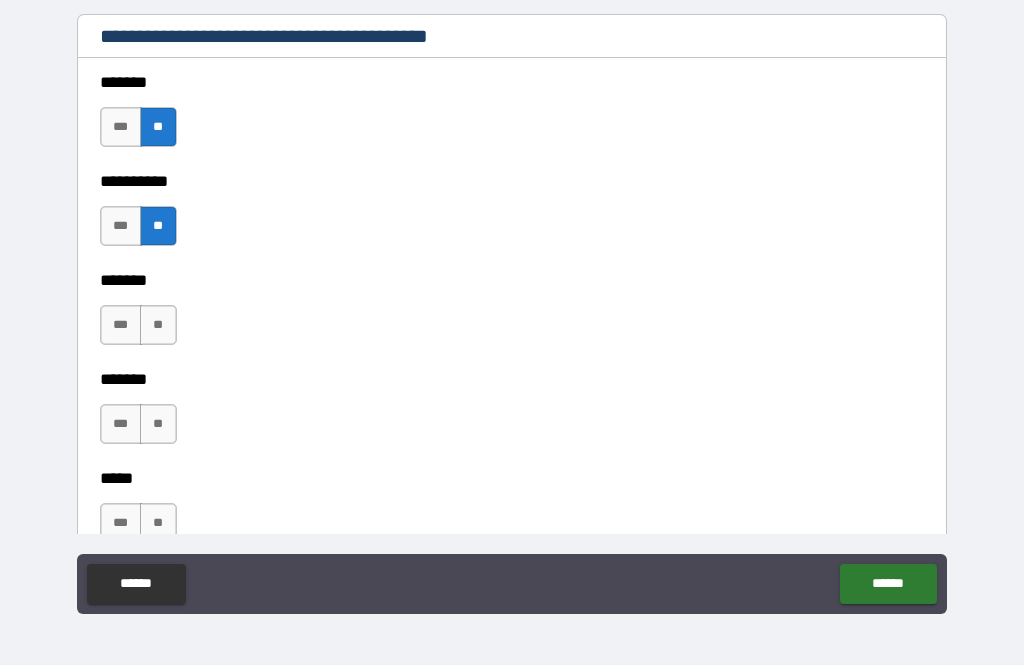 scroll, scrollTop: 1473, scrollLeft: 0, axis: vertical 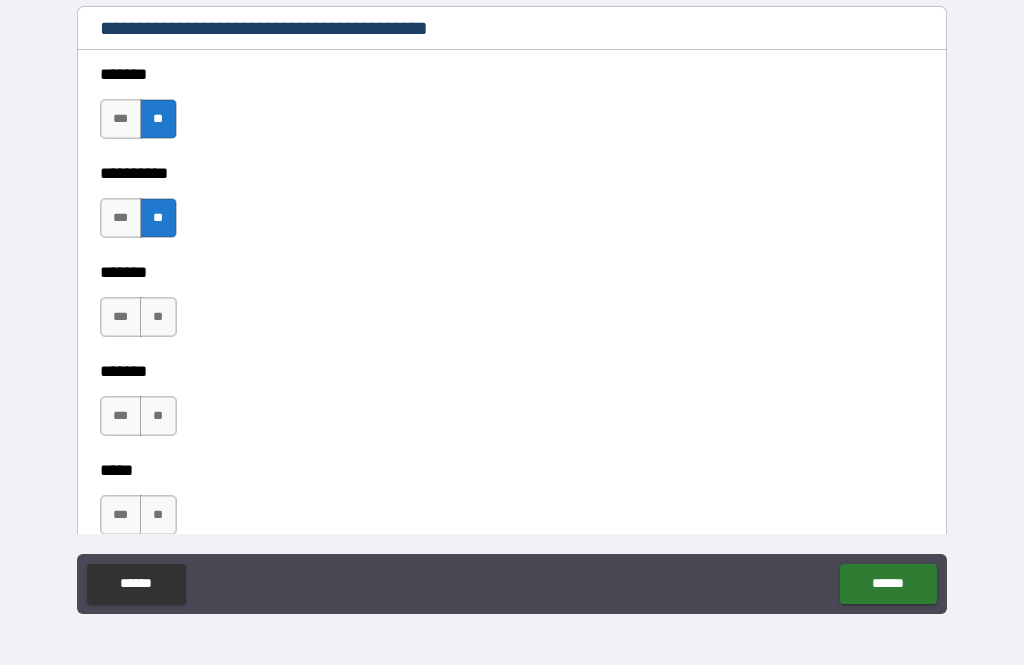 click on "**" at bounding box center (158, 317) 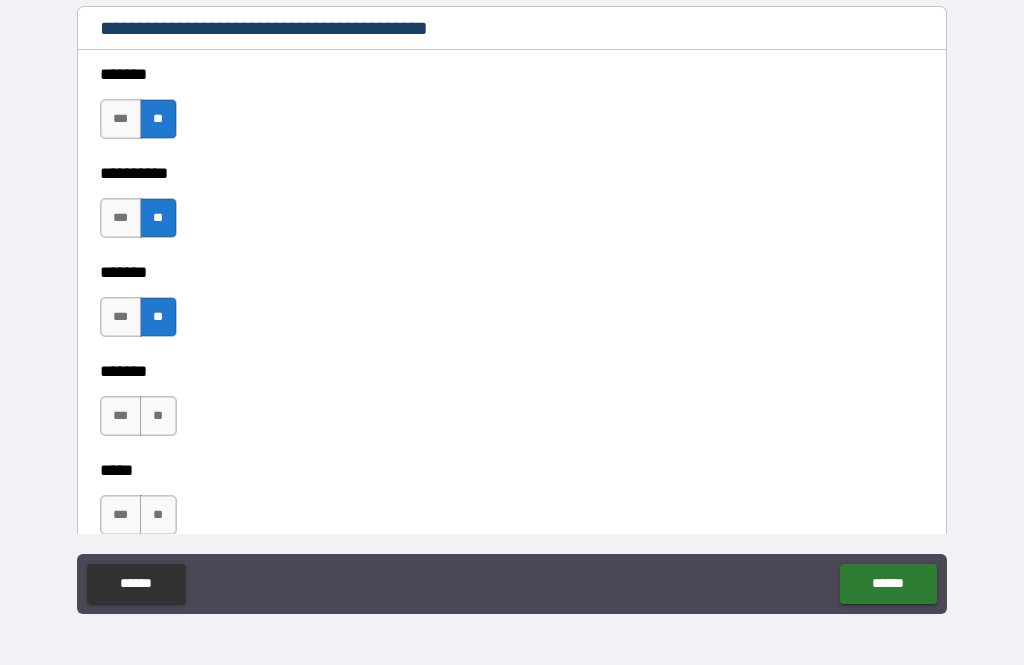 click on "**" at bounding box center (158, 416) 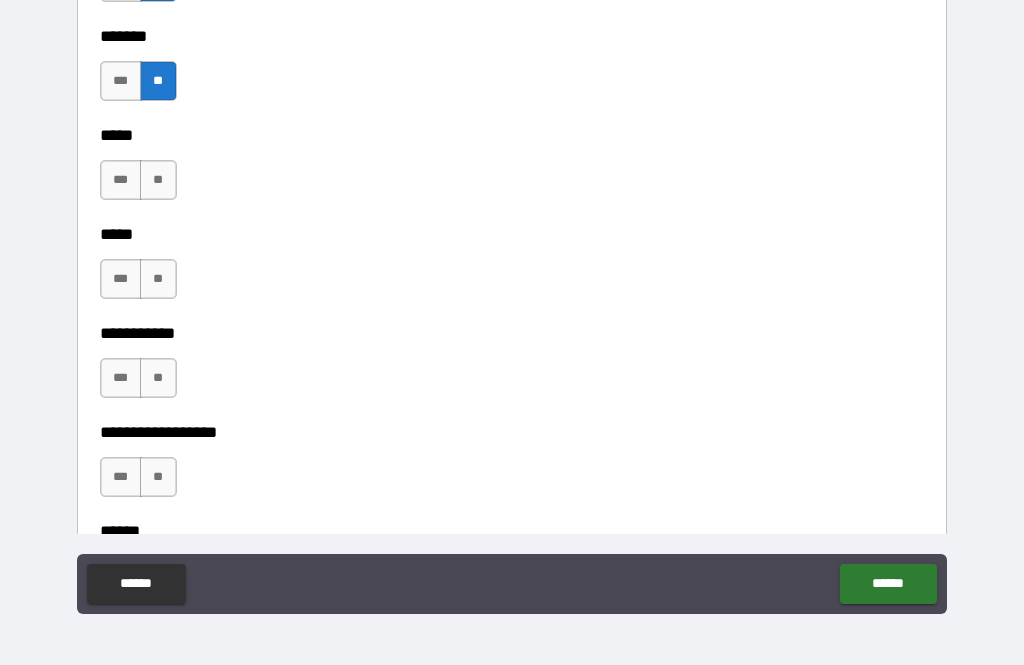 scroll, scrollTop: 1826, scrollLeft: 0, axis: vertical 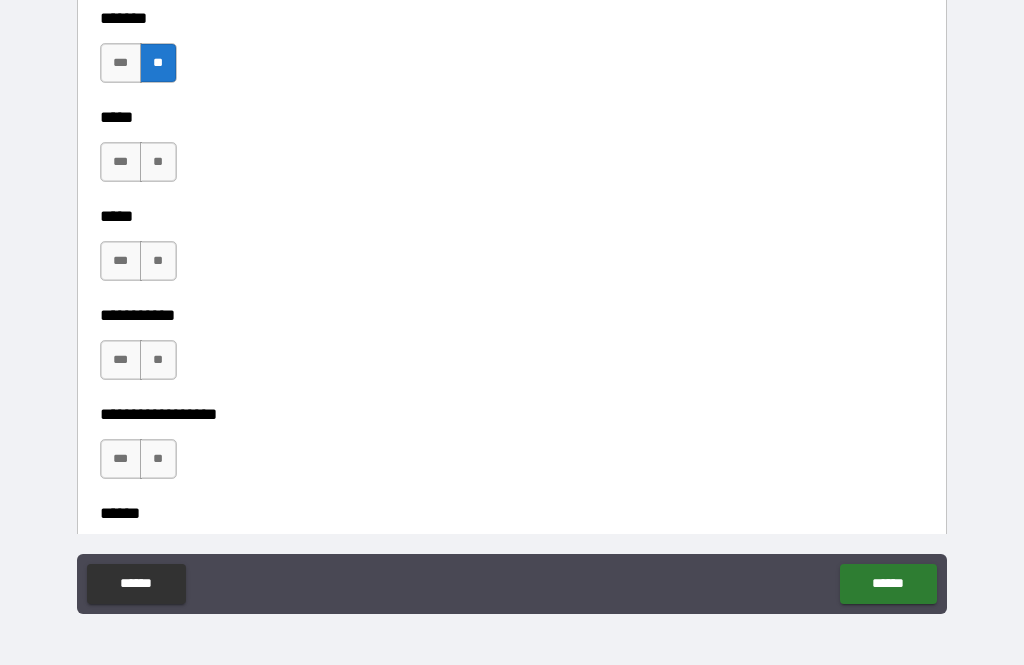click on "**" at bounding box center [158, 162] 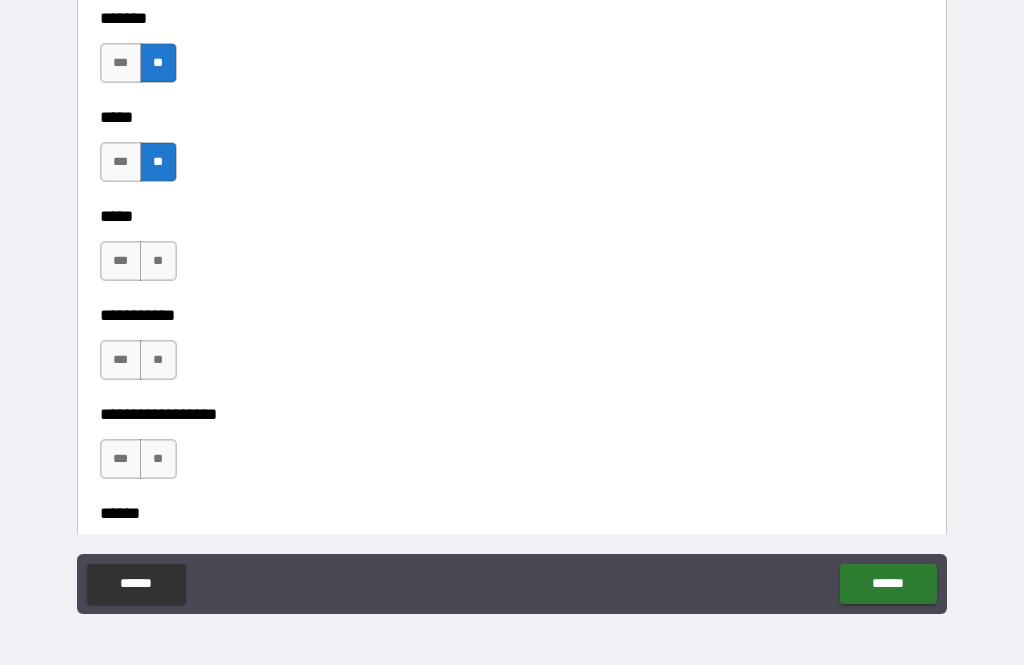 click on "**" at bounding box center (158, 261) 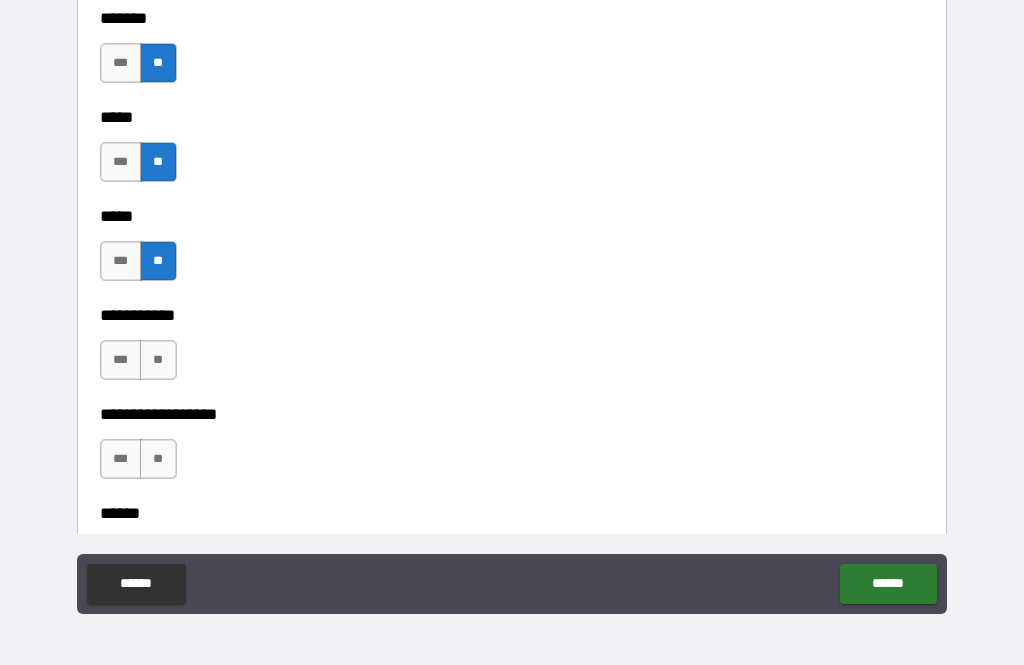 click on "**" at bounding box center [158, 360] 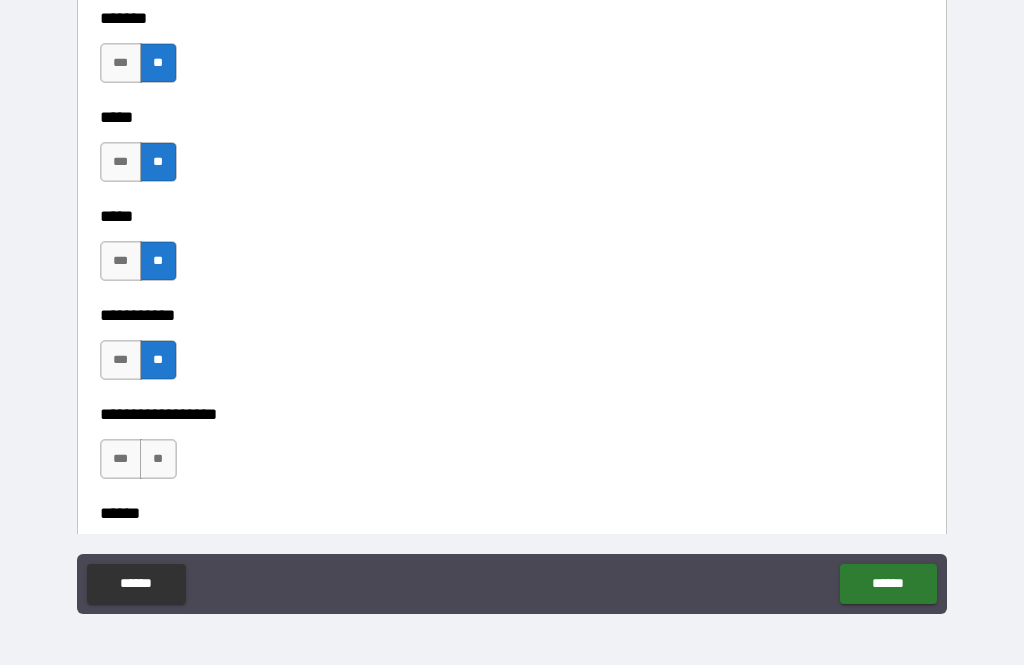 click on "**" at bounding box center [158, 459] 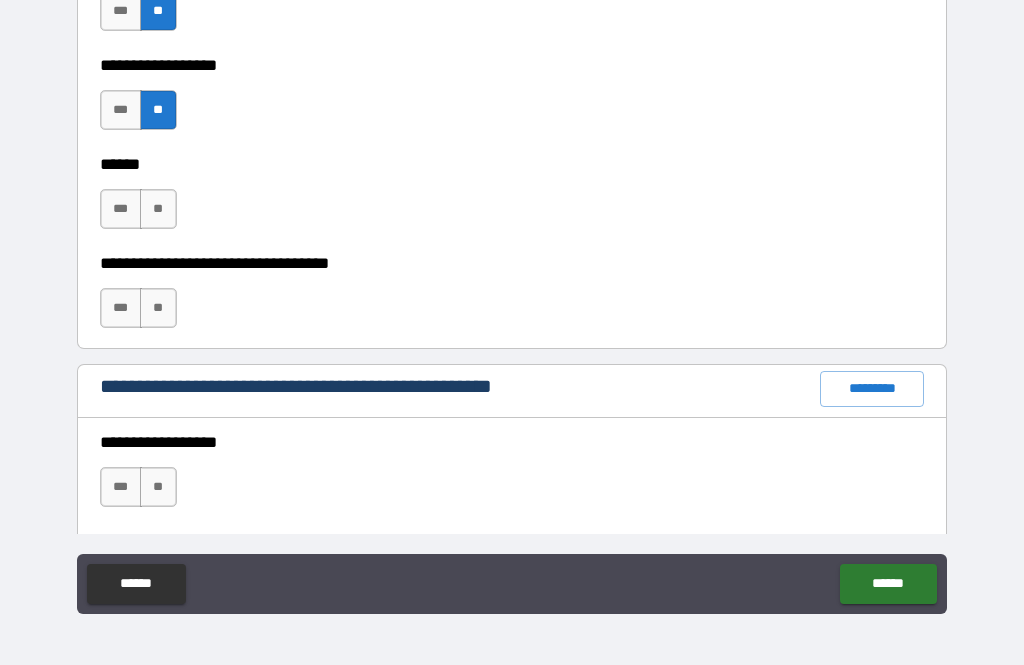 scroll, scrollTop: 2202, scrollLeft: 0, axis: vertical 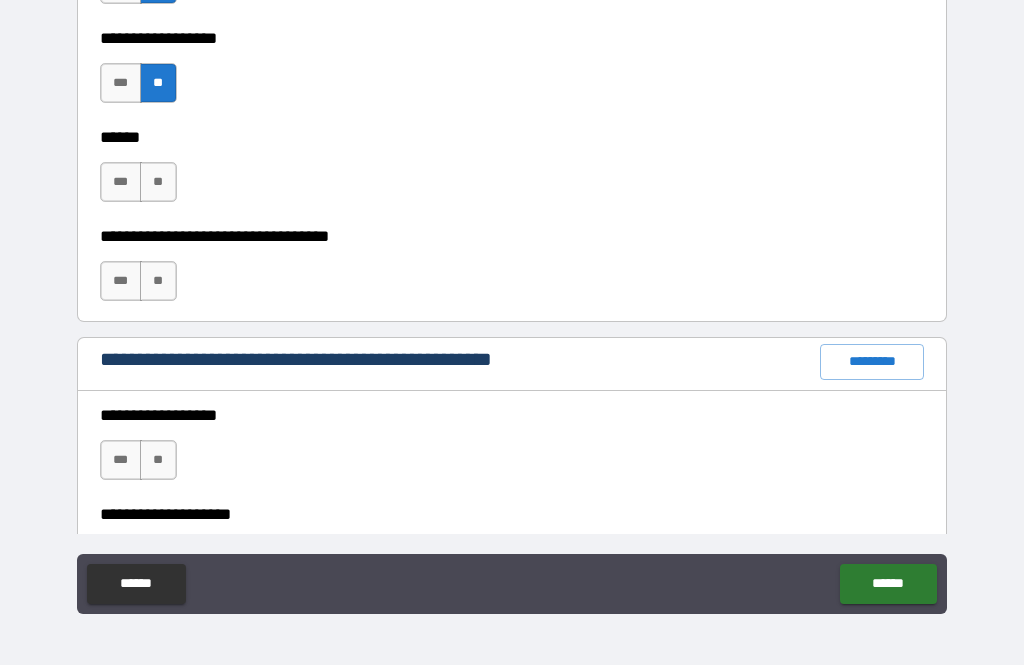 click on "**" at bounding box center [158, 182] 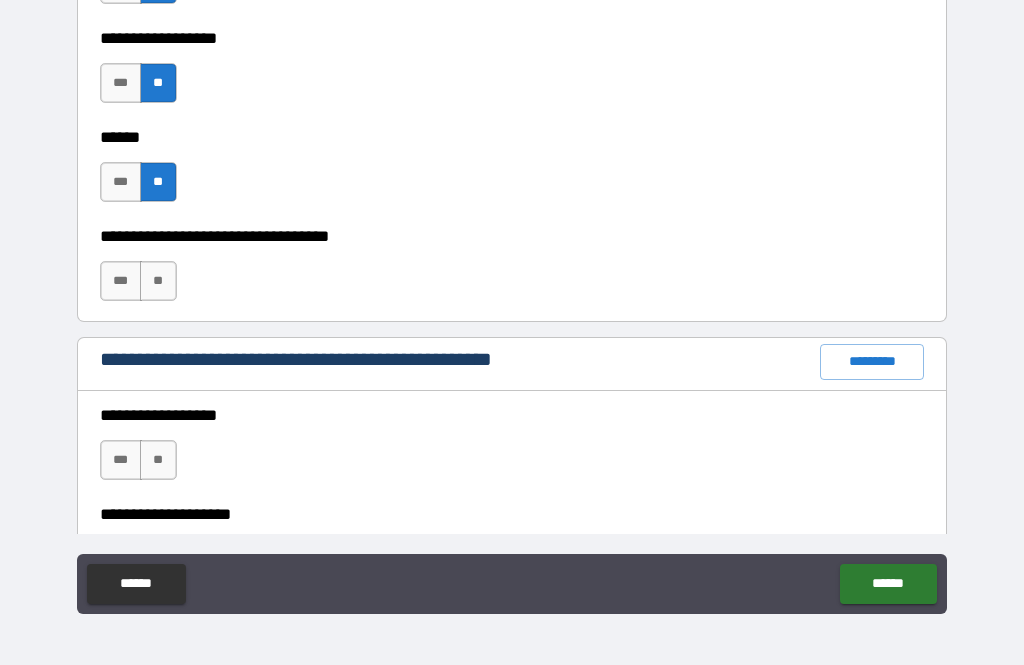 click on "**" at bounding box center (158, 281) 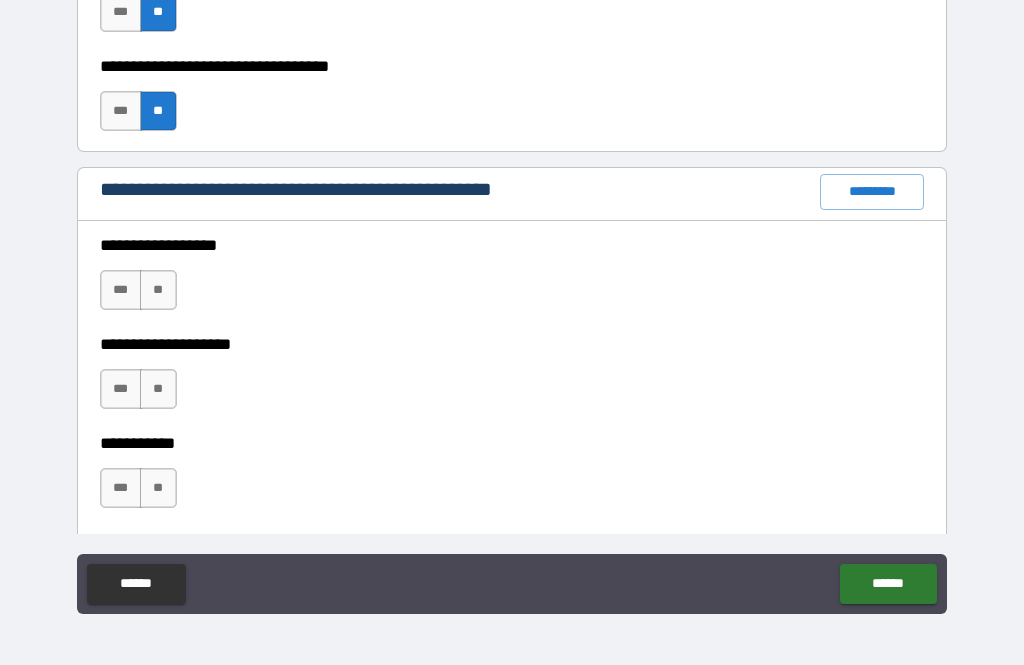 scroll, scrollTop: 2376, scrollLeft: 0, axis: vertical 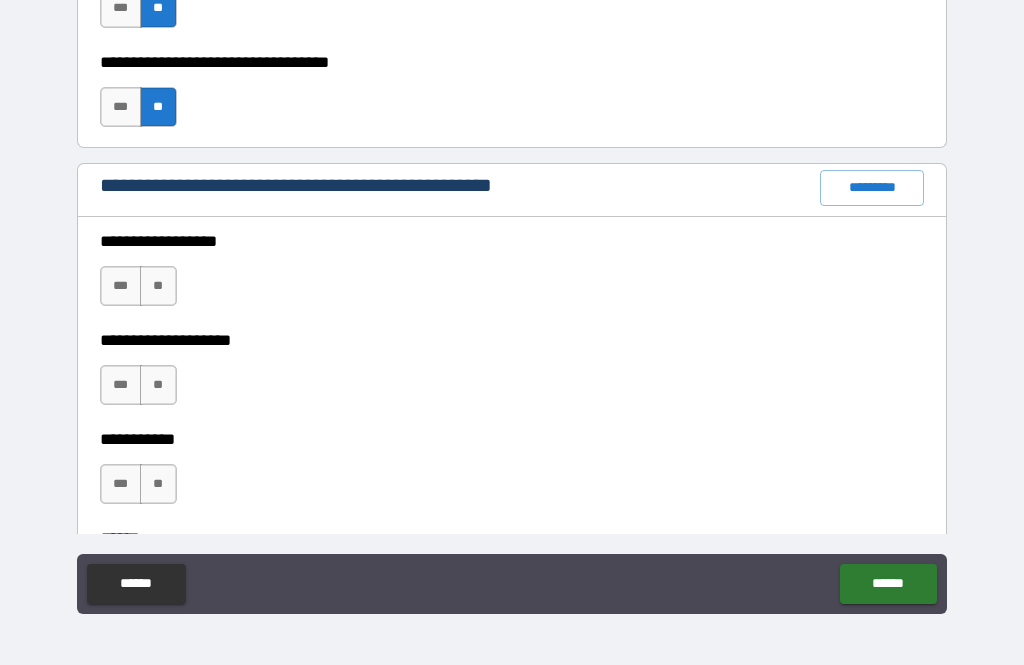 click on "**" at bounding box center (158, 286) 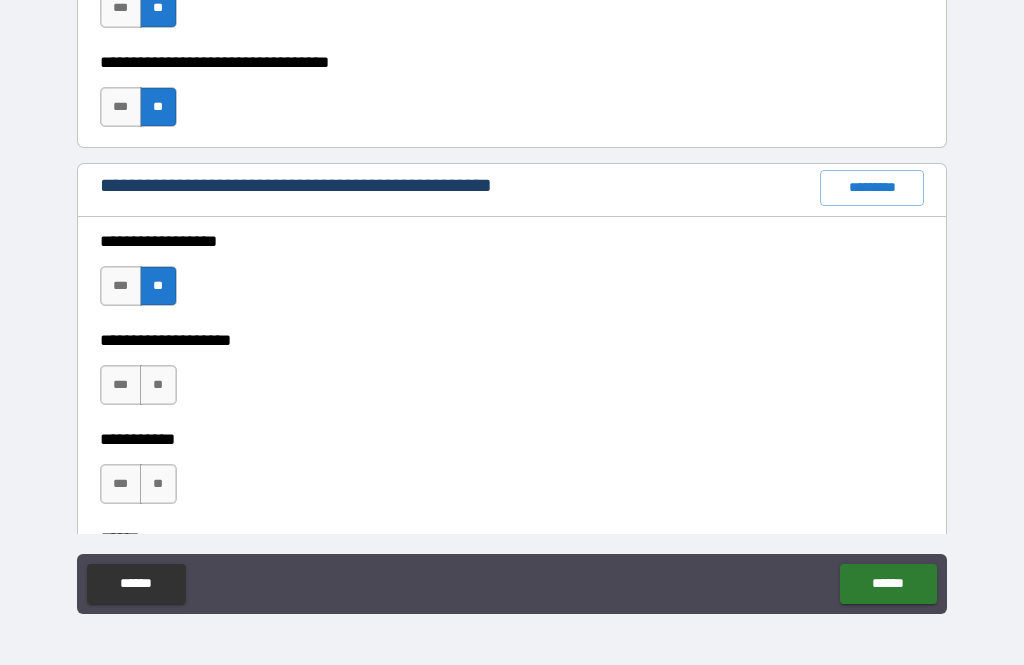 click on "**" at bounding box center [158, 385] 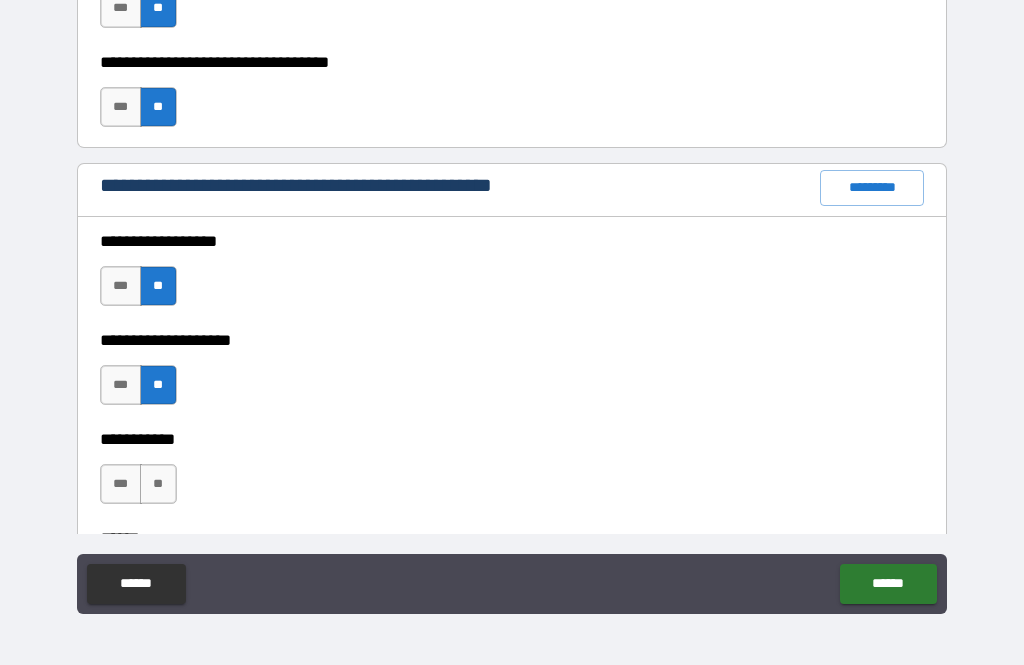click on "**" at bounding box center (158, 484) 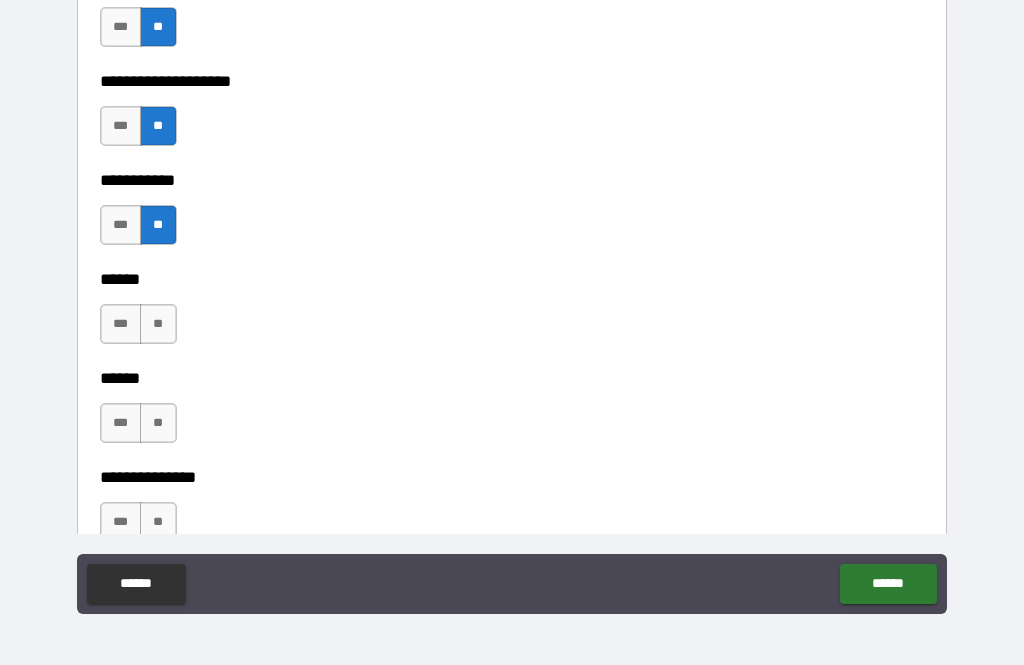 scroll, scrollTop: 2650, scrollLeft: 0, axis: vertical 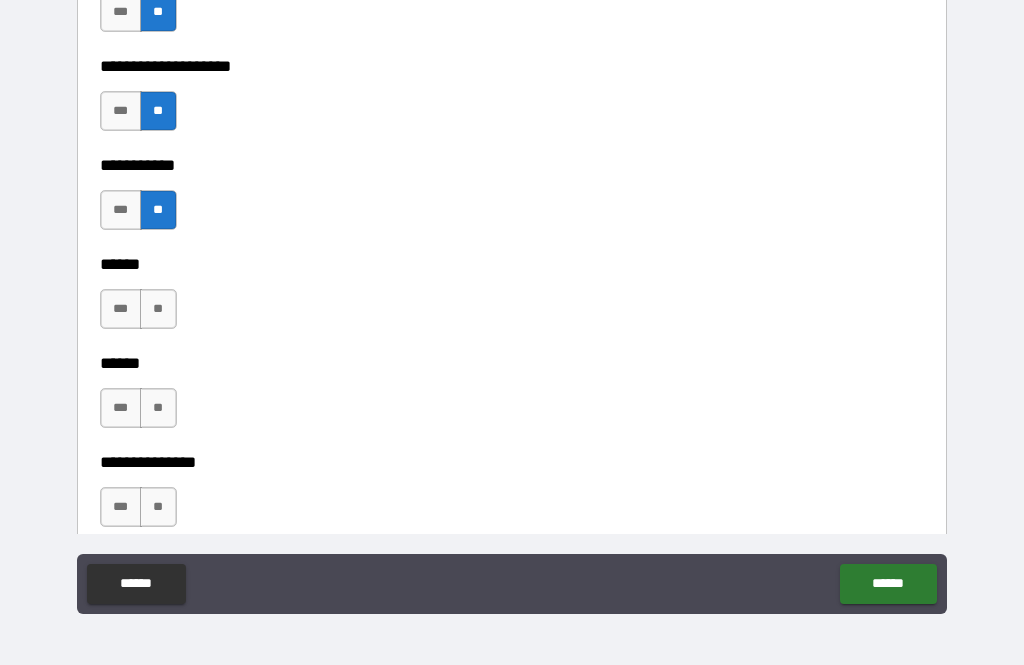 click on "**" at bounding box center [158, 309] 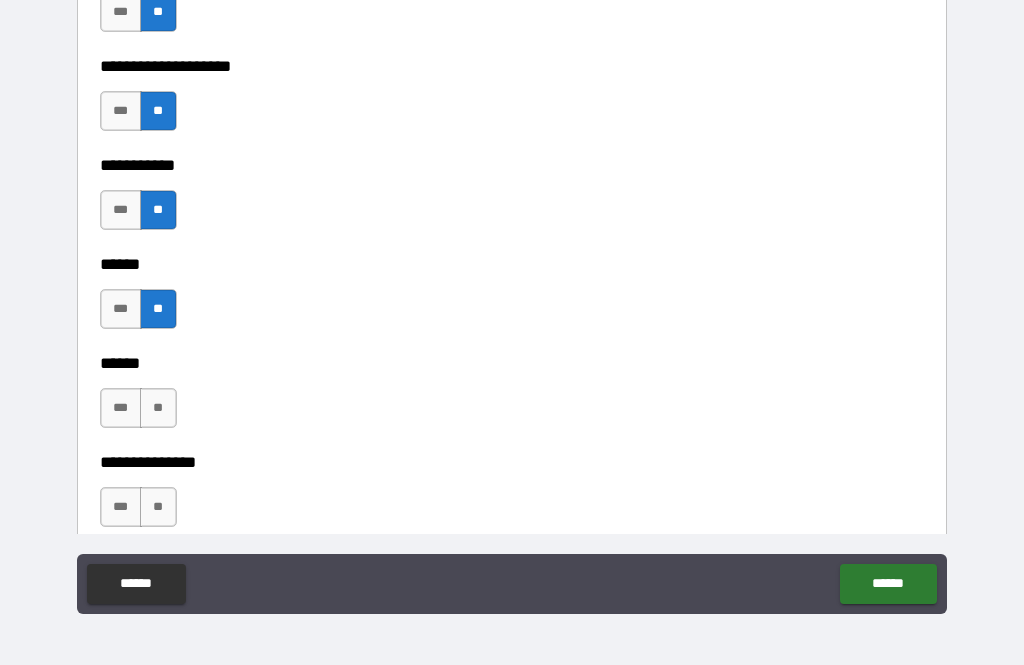 click on "**" at bounding box center (158, 408) 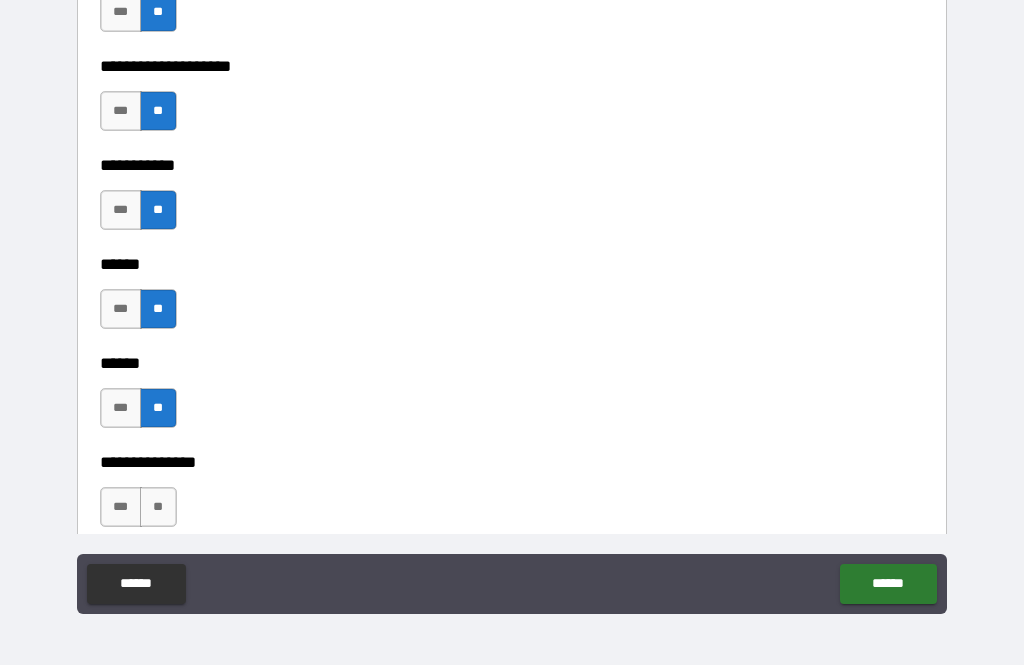 scroll, scrollTop: 2712, scrollLeft: 0, axis: vertical 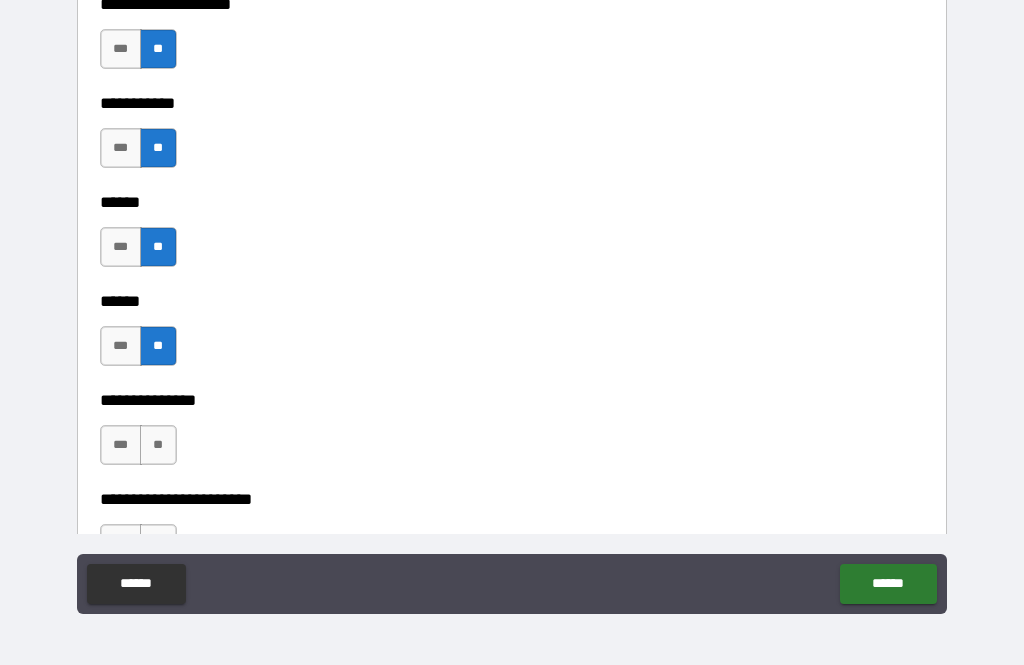 click on "**" at bounding box center [158, 445] 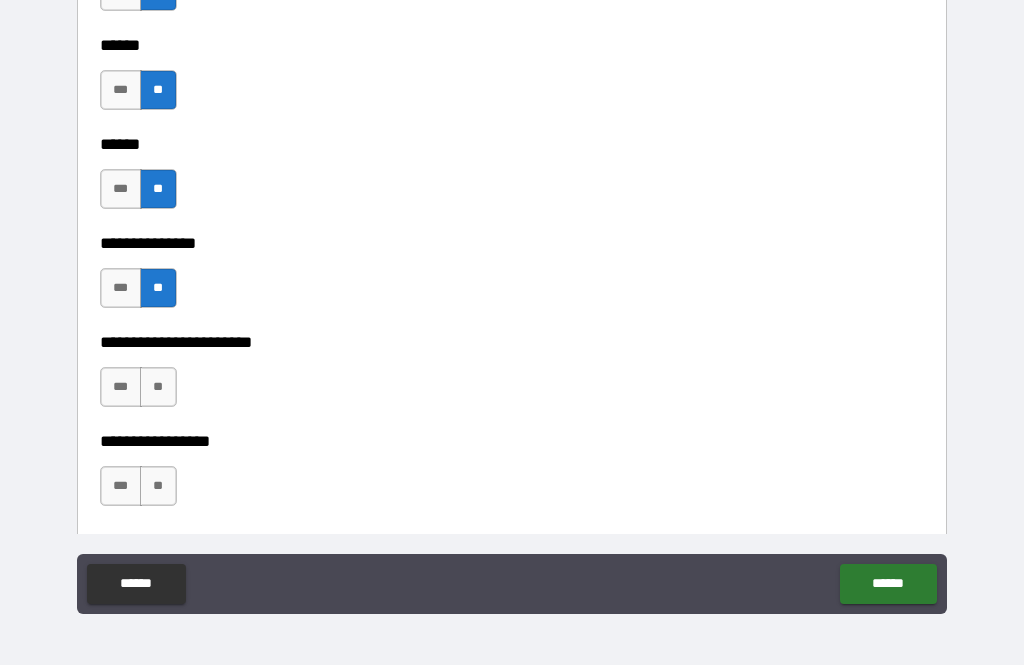 scroll, scrollTop: 2874, scrollLeft: 0, axis: vertical 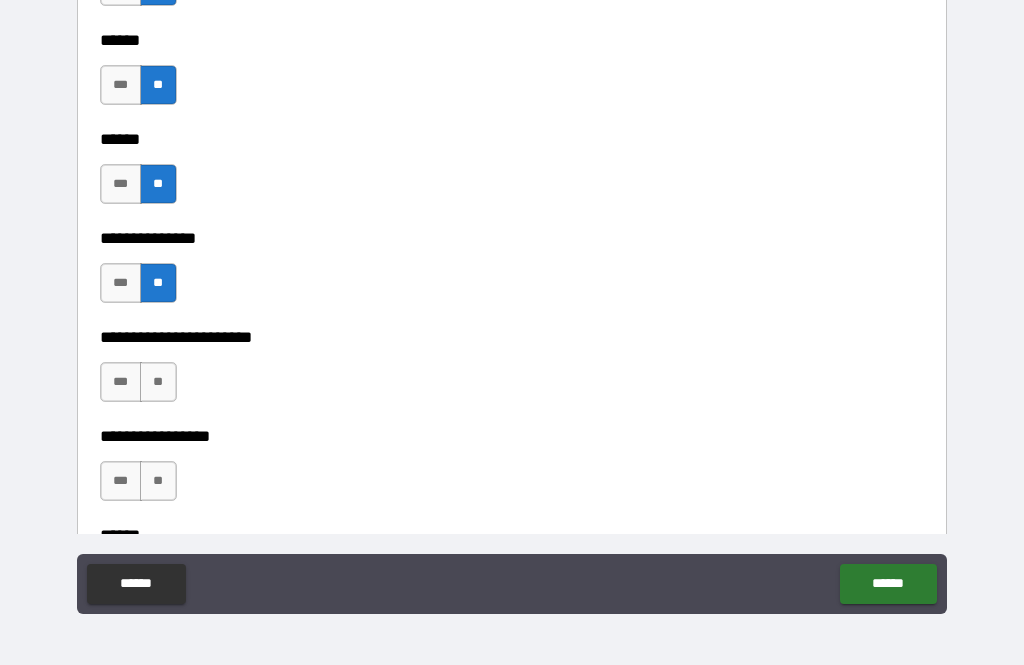 click on "**" at bounding box center (158, 283) 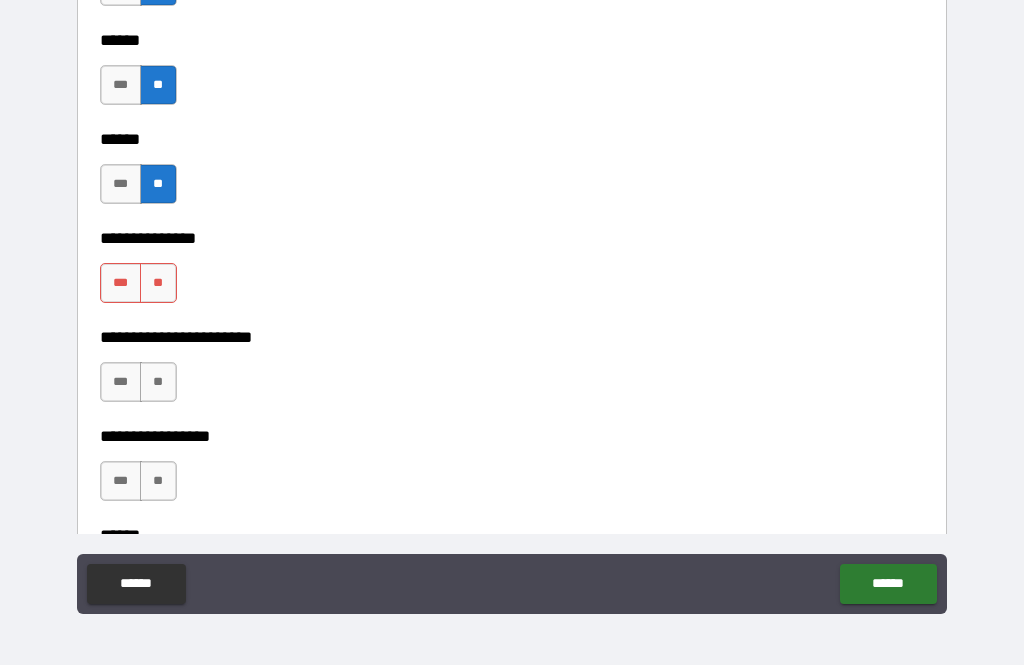 click on "**" at bounding box center [158, 382] 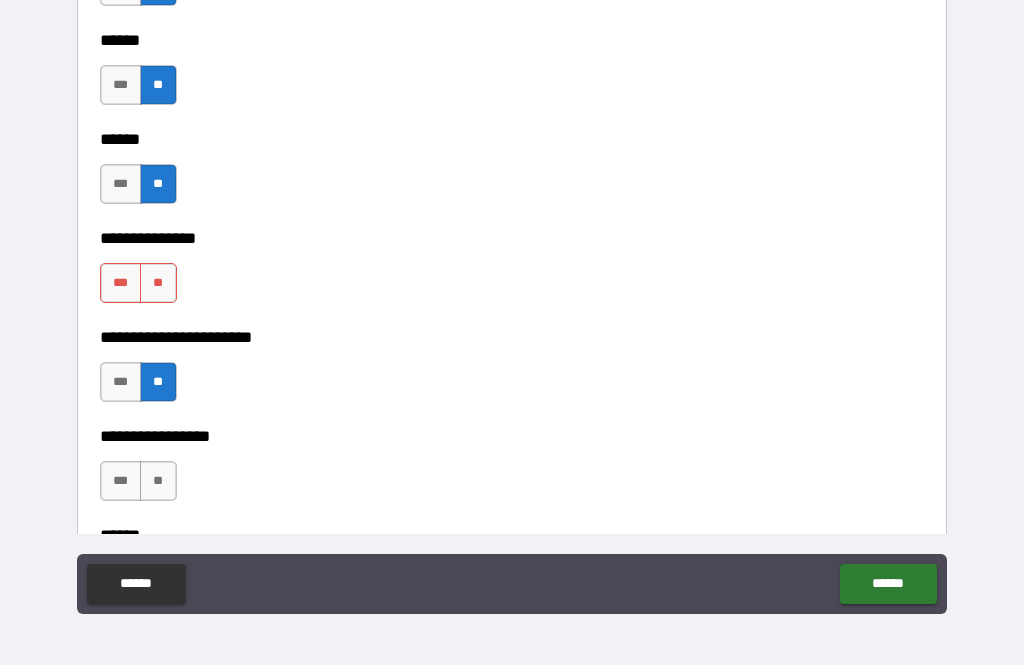 click on "**" at bounding box center (158, 283) 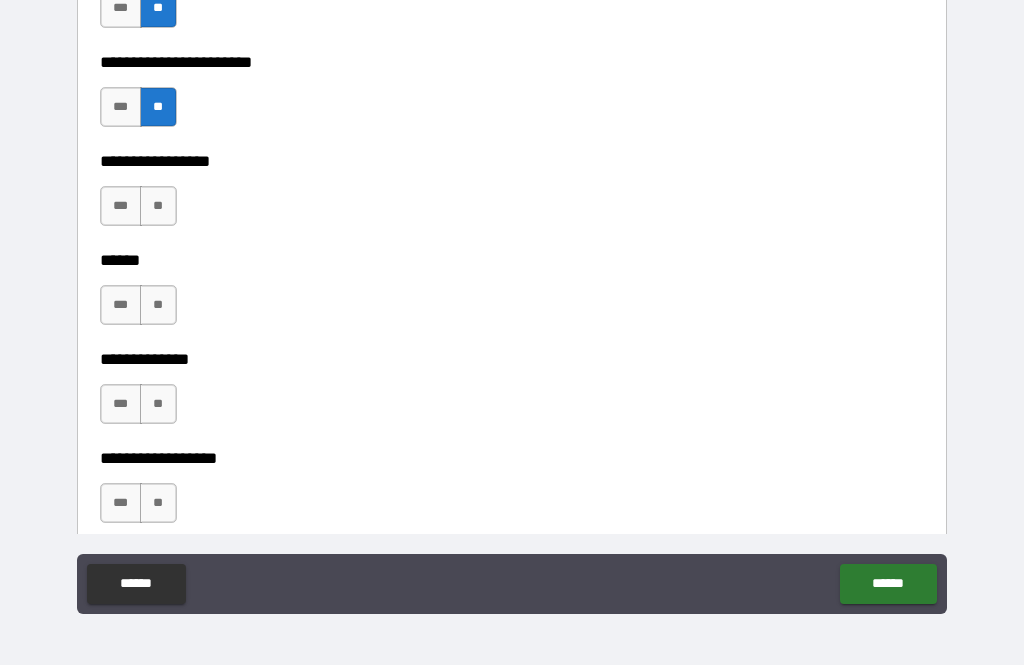 scroll, scrollTop: 3165, scrollLeft: 0, axis: vertical 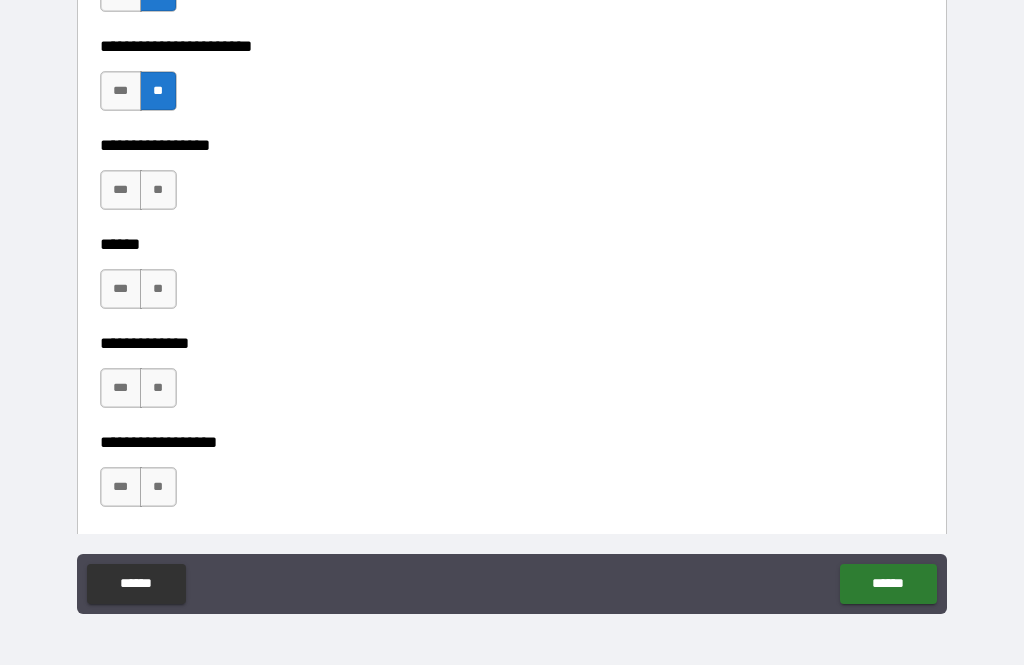 click on "**" at bounding box center (158, 388) 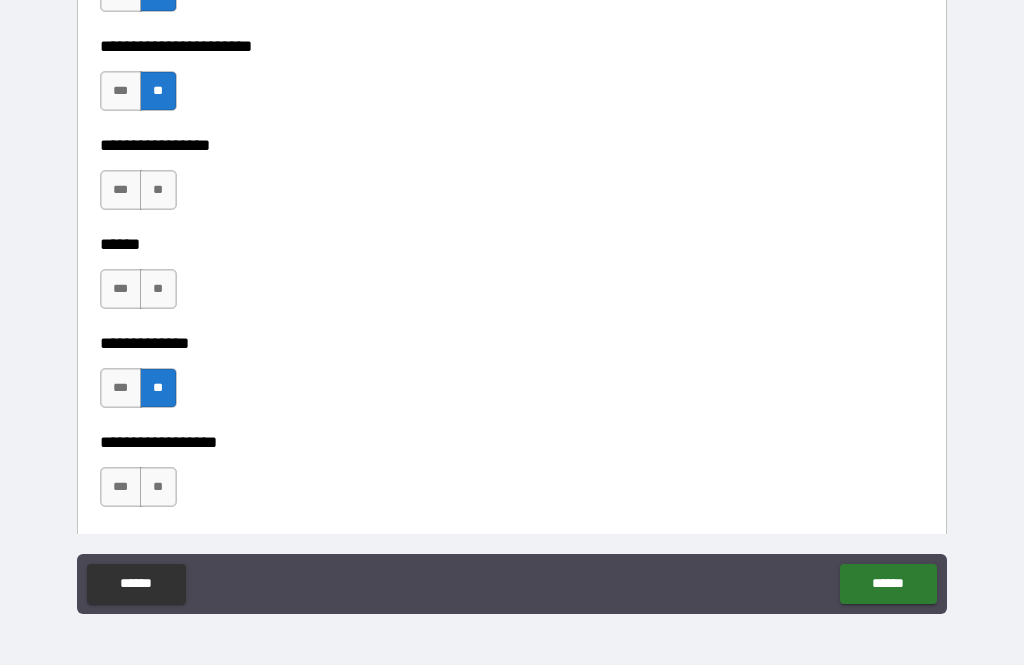 click on "**" at bounding box center (158, 289) 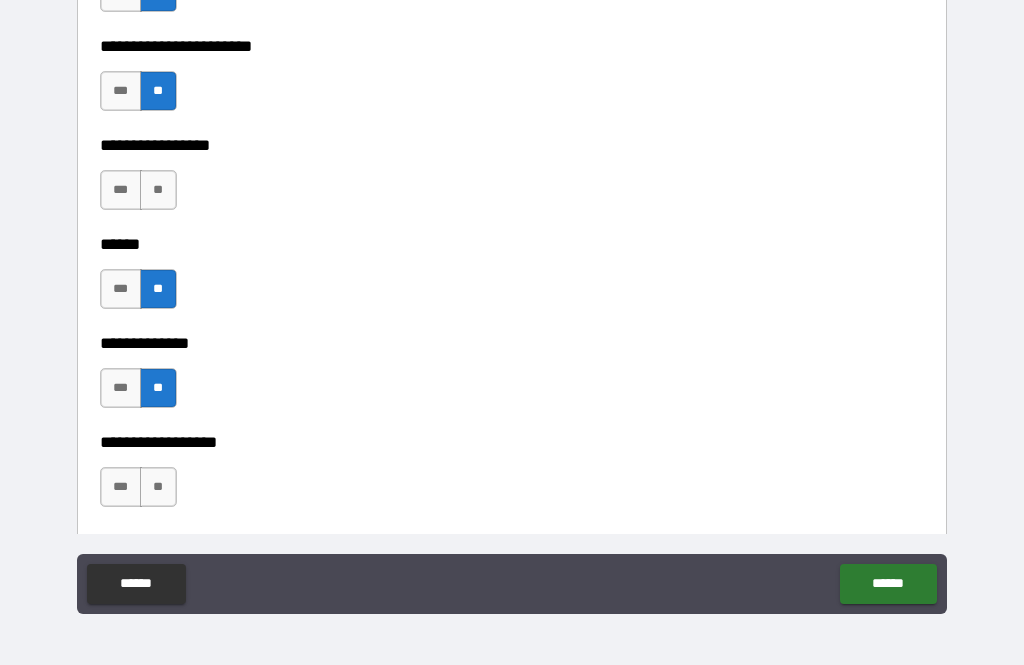 click on "**" at bounding box center [158, 190] 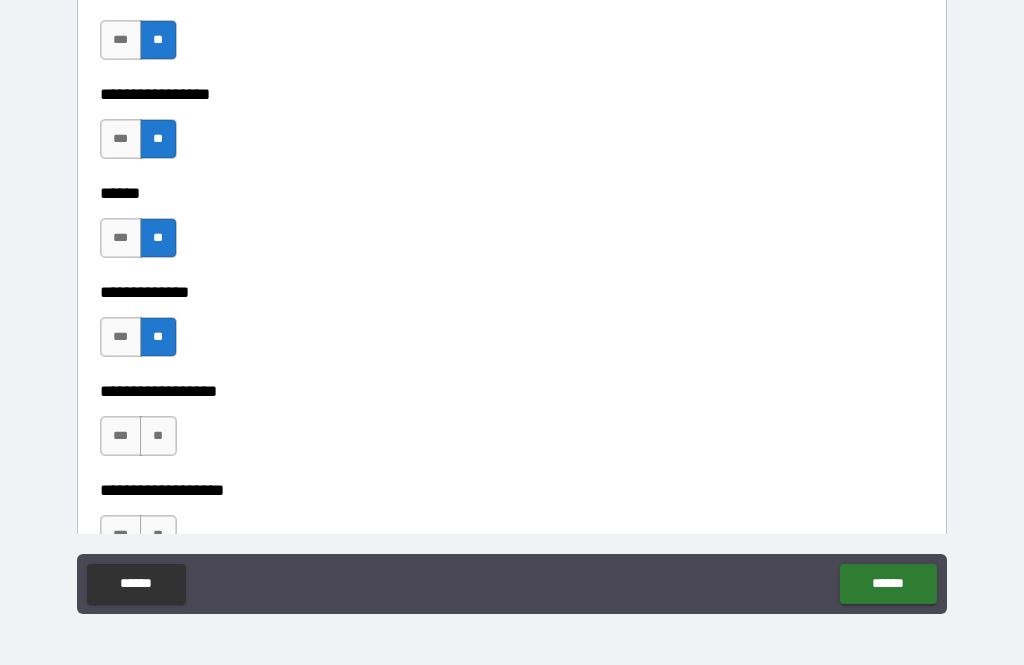 click on "**" at bounding box center [158, 436] 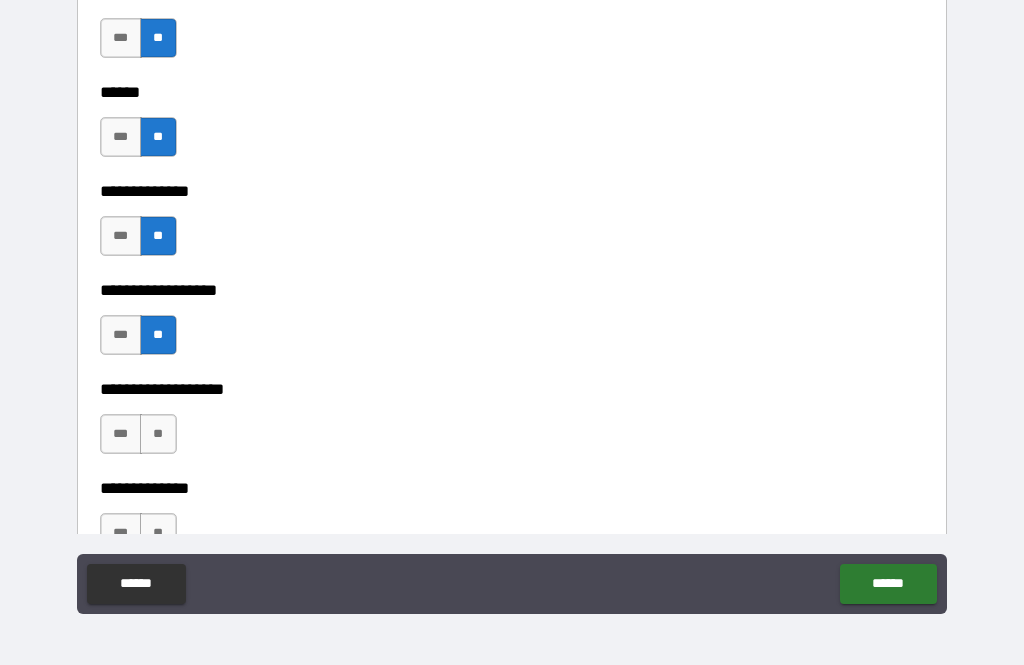scroll, scrollTop: 3347, scrollLeft: 0, axis: vertical 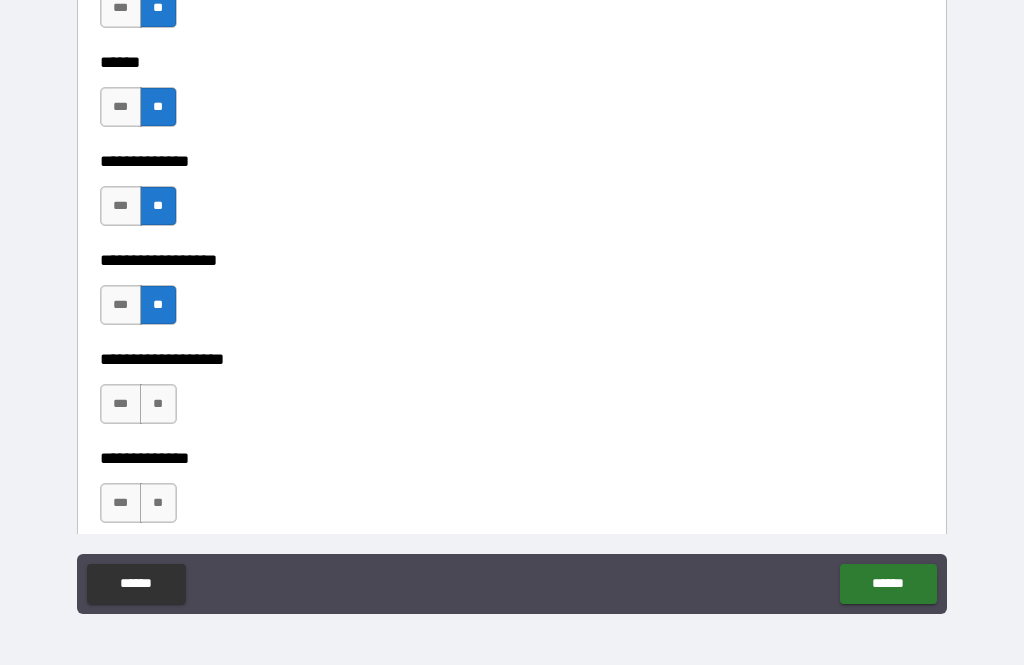 click on "**" at bounding box center [158, 404] 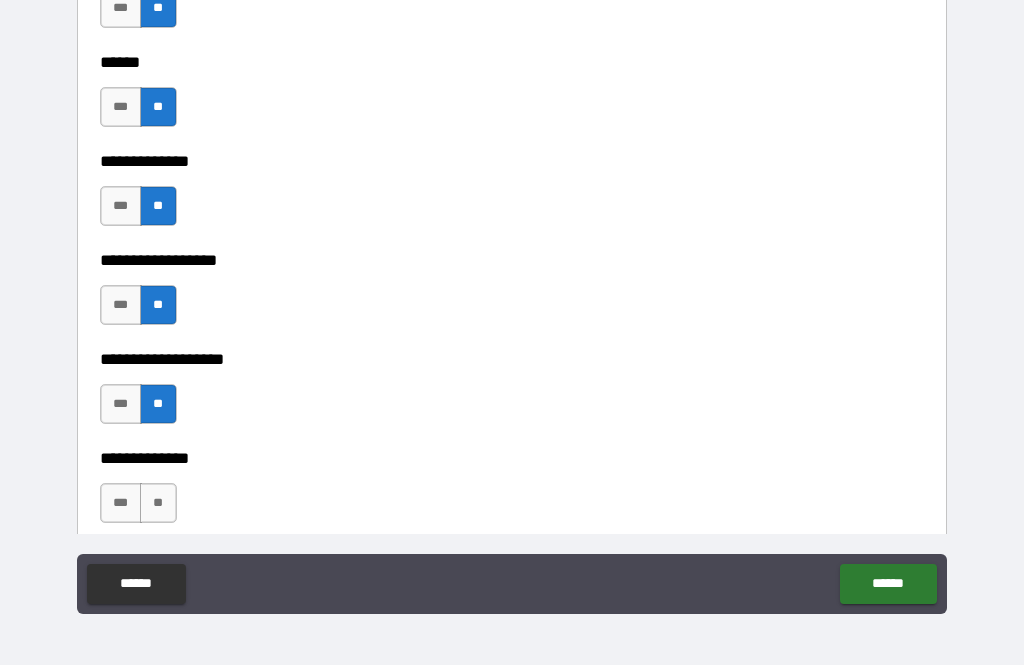 click on "**" at bounding box center (158, 503) 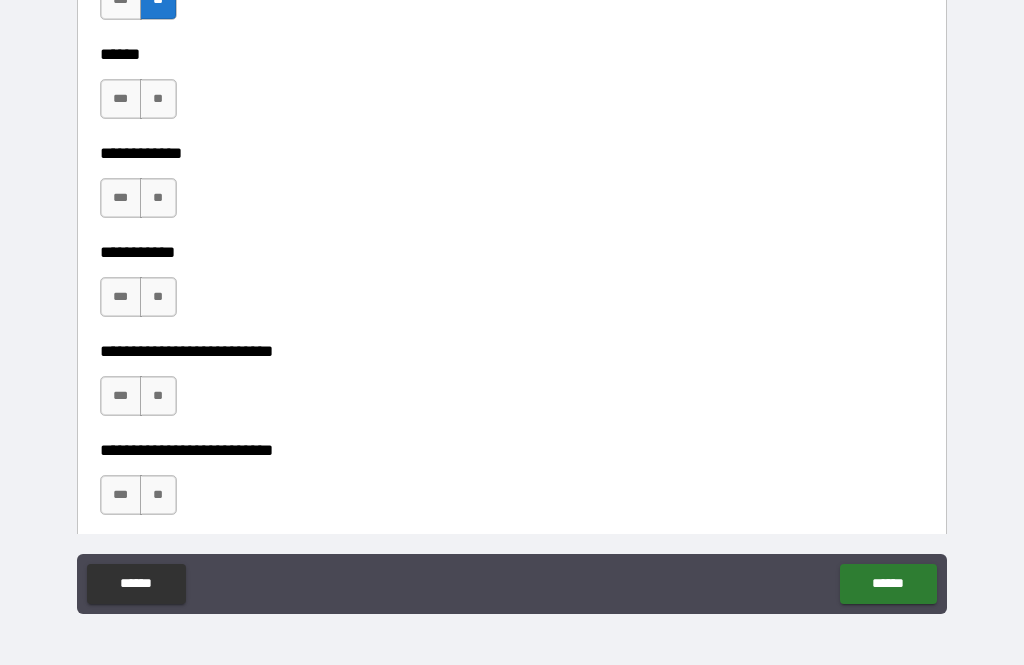 scroll, scrollTop: 3852, scrollLeft: 0, axis: vertical 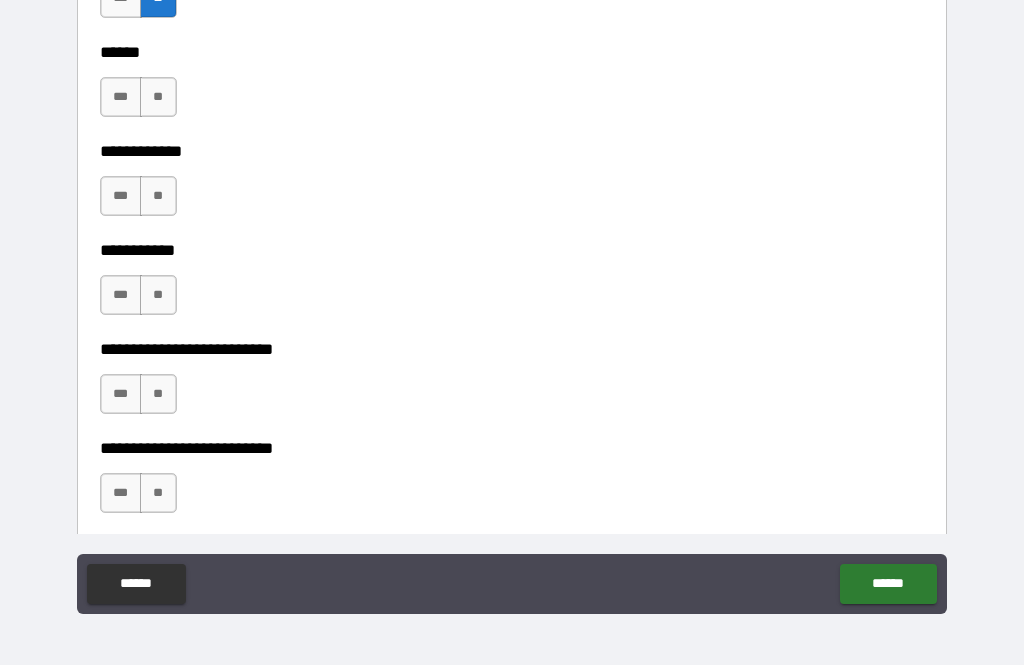 click on "**" at bounding box center [158, 394] 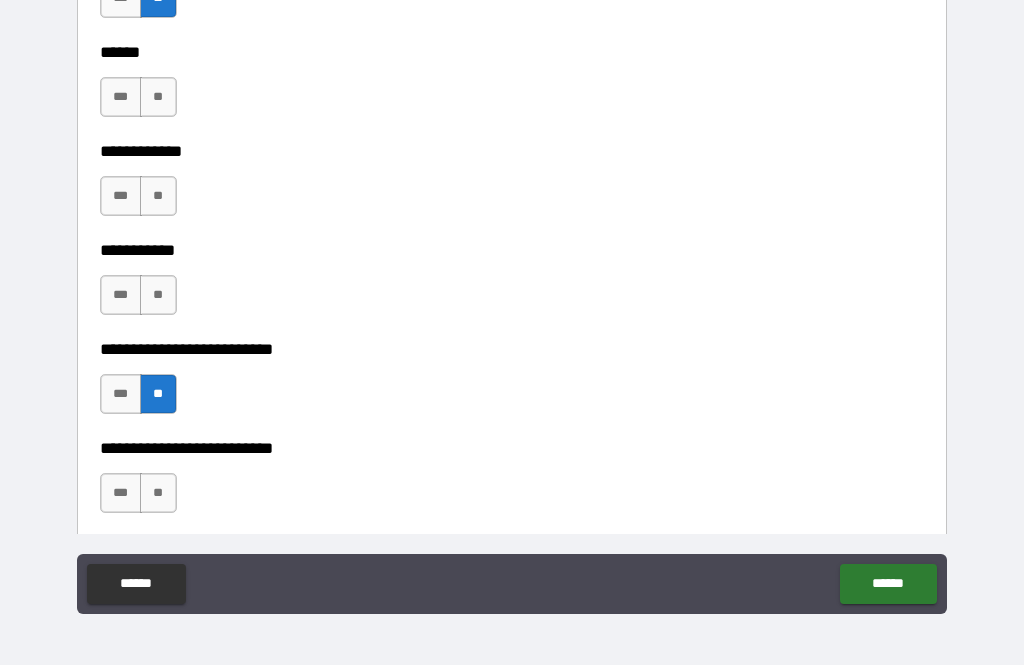click on "**" at bounding box center (158, 295) 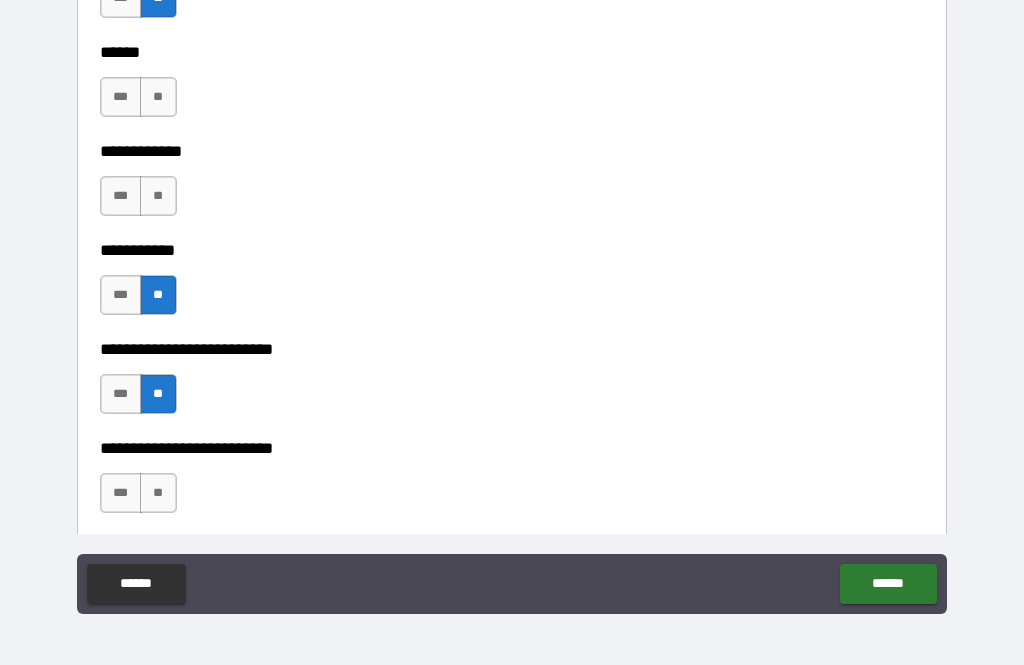 click on "**" at bounding box center (158, 196) 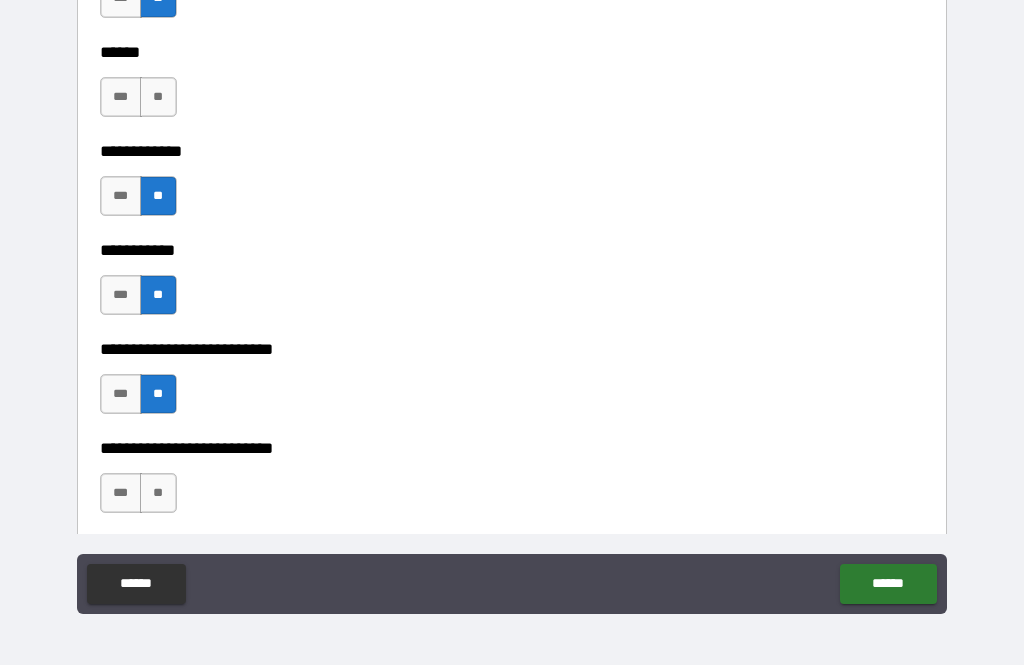 click on "**" at bounding box center (158, 97) 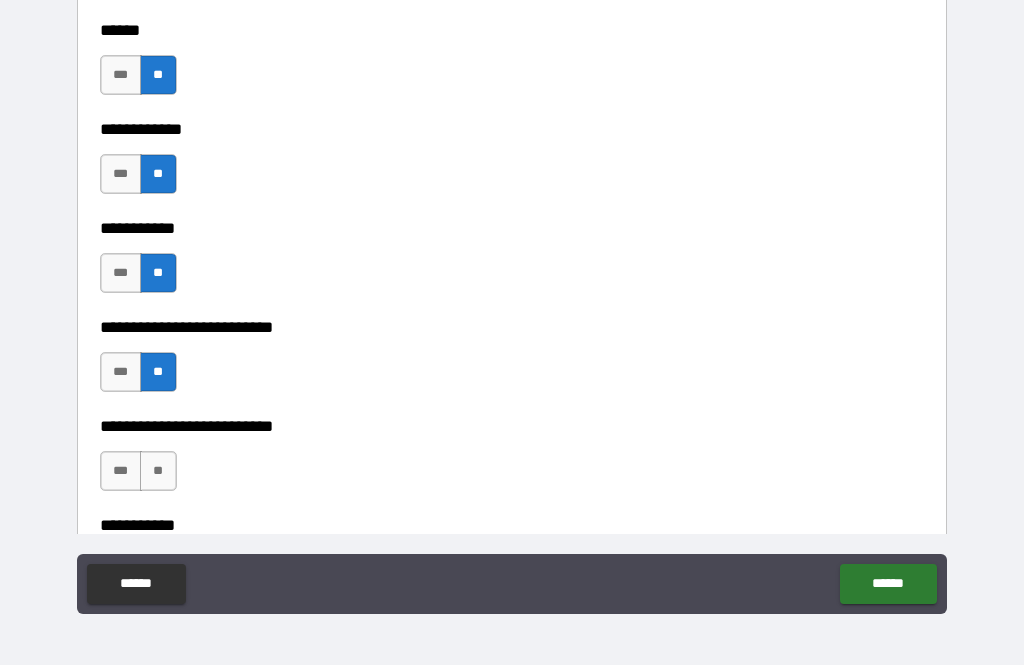 scroll, scrollTop: 3874, scrollLeft: 0, axis: vertical 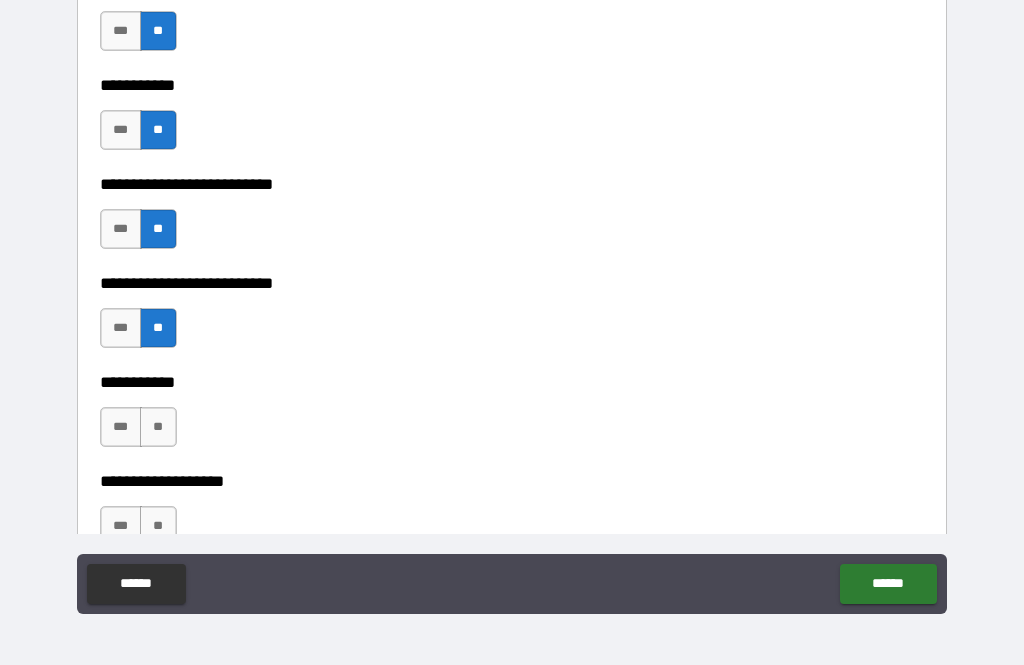 click on "**" at bounding box center (158, 427) 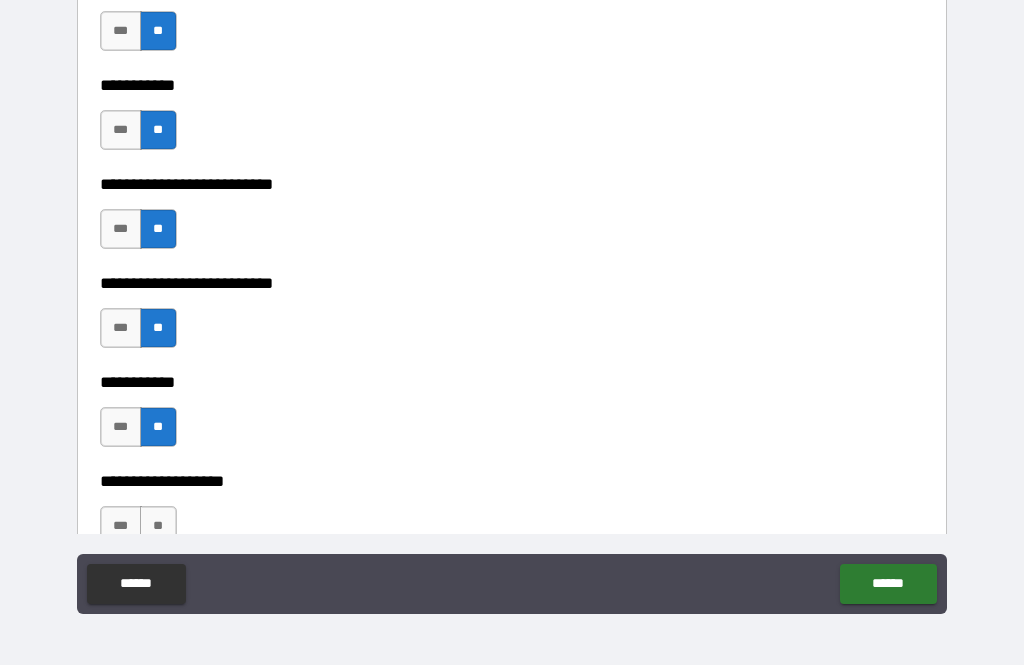 click on "**" at bounding box center (158, 526) 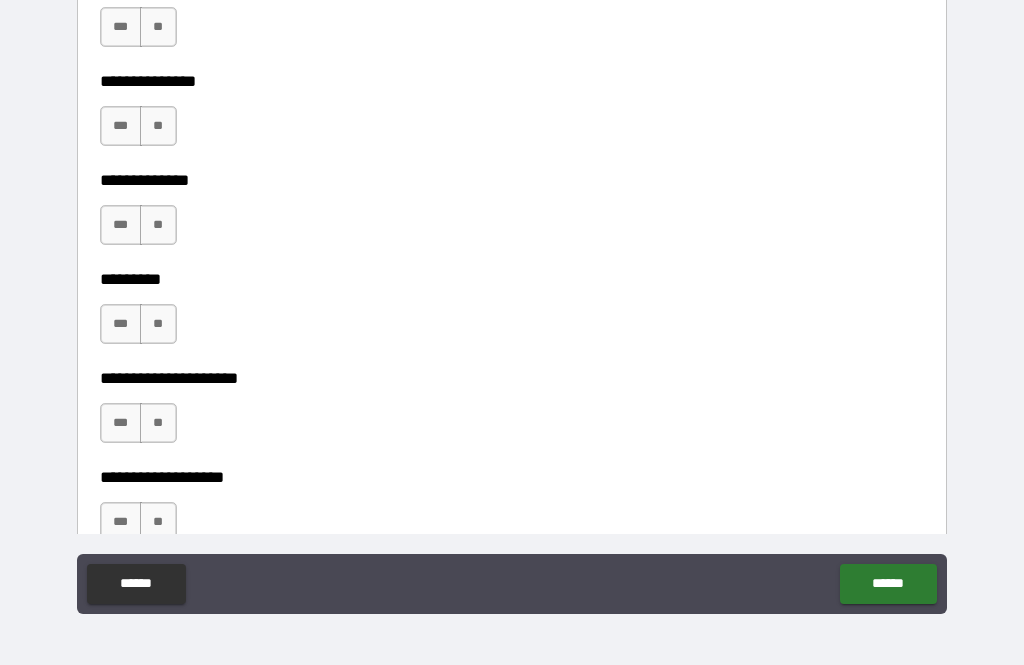click on "**********" at bounding box center [512, 463] 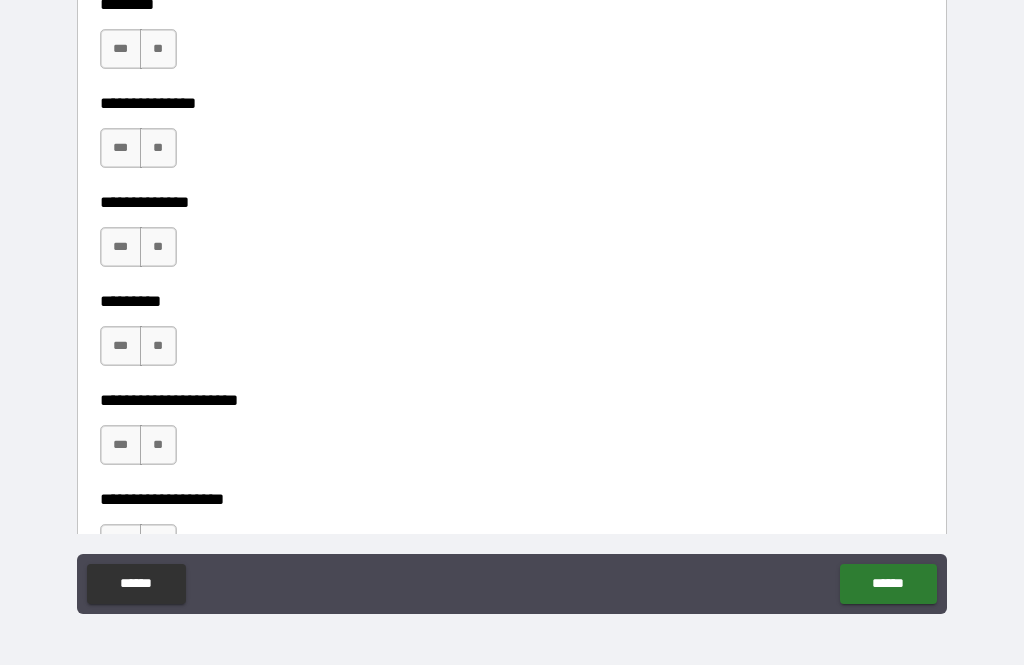 scroll, scrollTop: 4592, scrollLeft: 0, axis: vertical 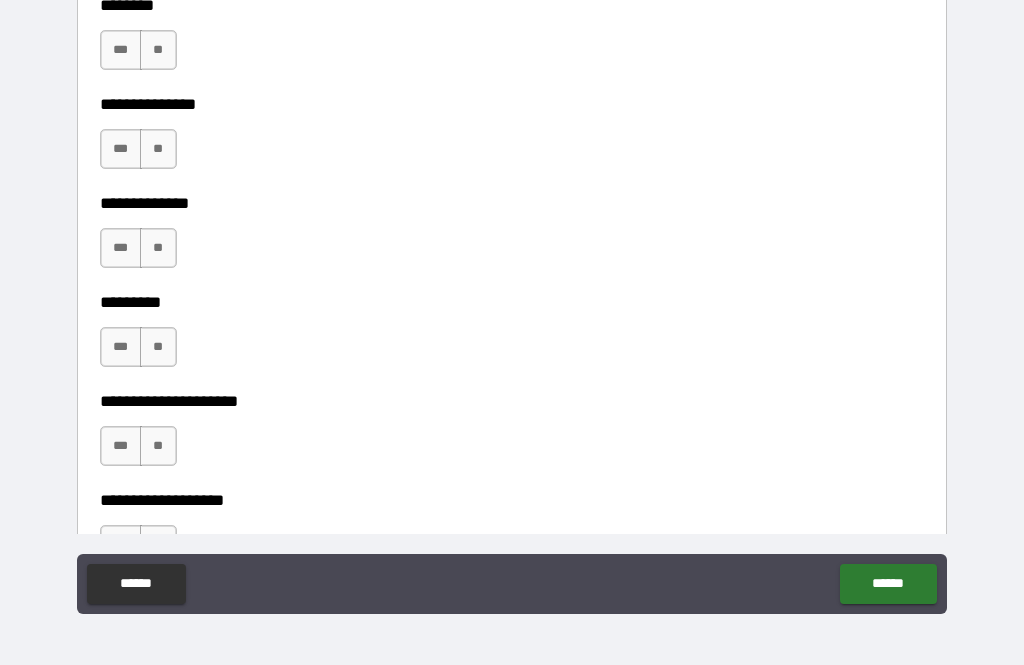 click on "**" at bounding box center (158, 50) 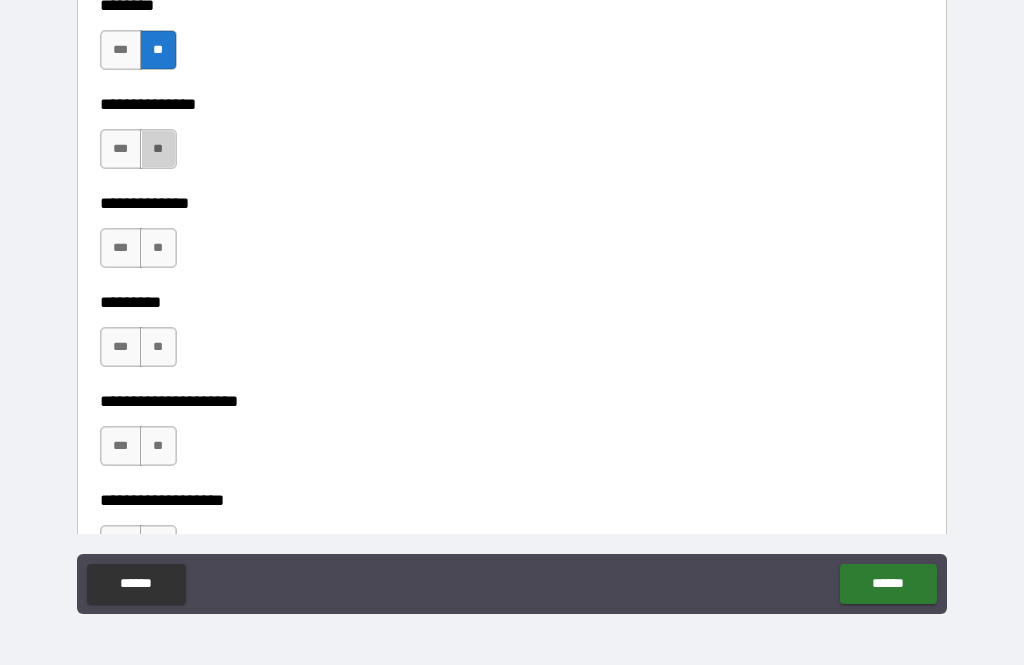 click on "**" at bounding box center [158, 149] 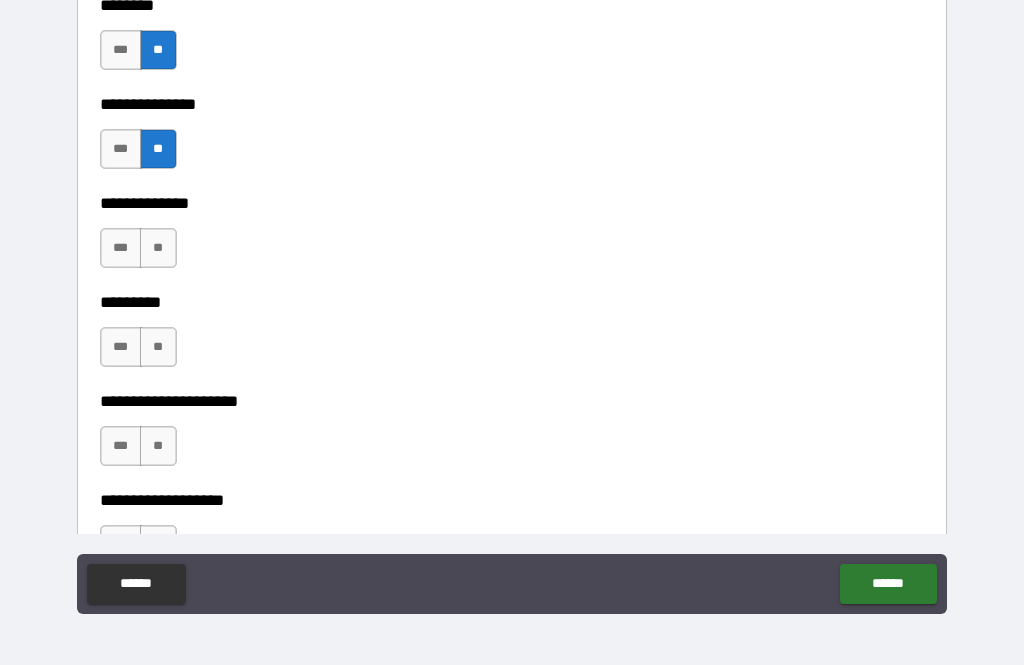 click on "**" at bounding box center (158, 248) 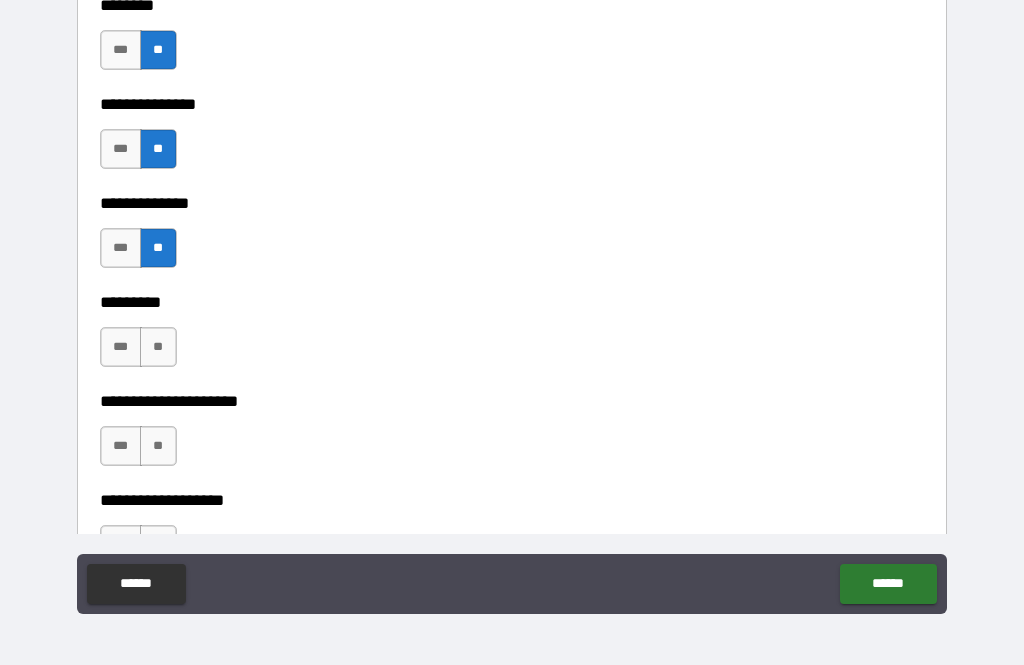 click on "**" at bounding box center (158, 347) 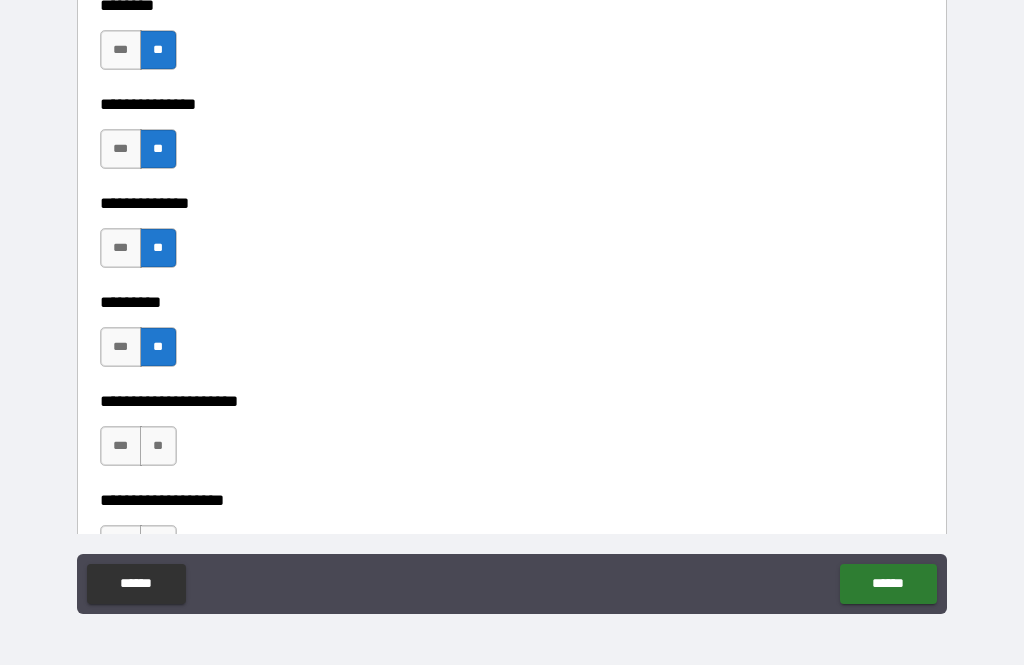 click on "**" at bounding box center [158, 446] 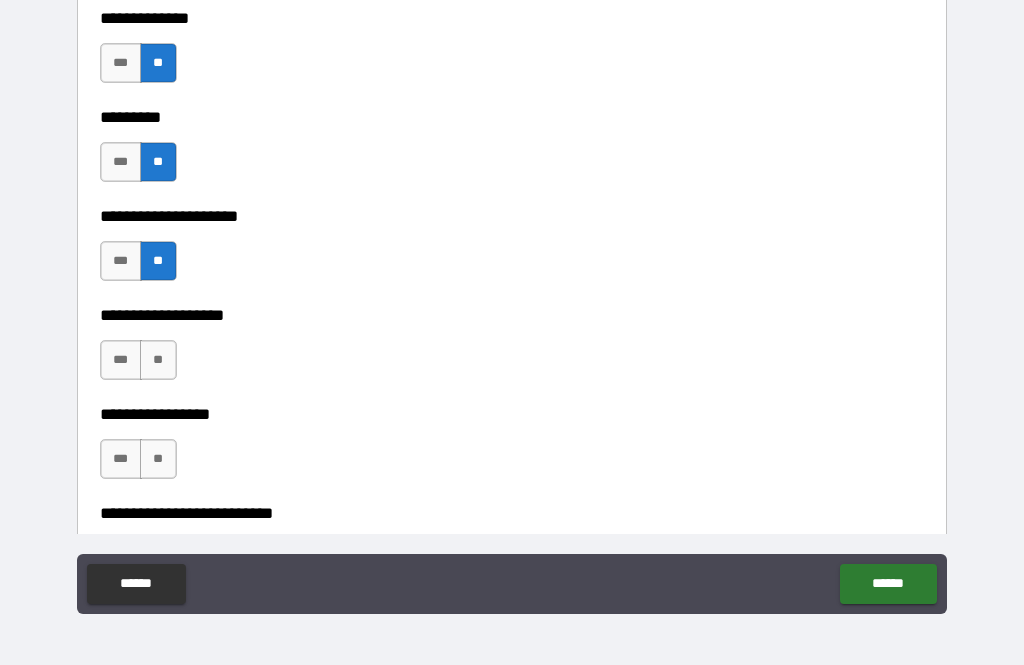 scroll, scrollTop: 4789, scrollLeft: 0, axis: vertical 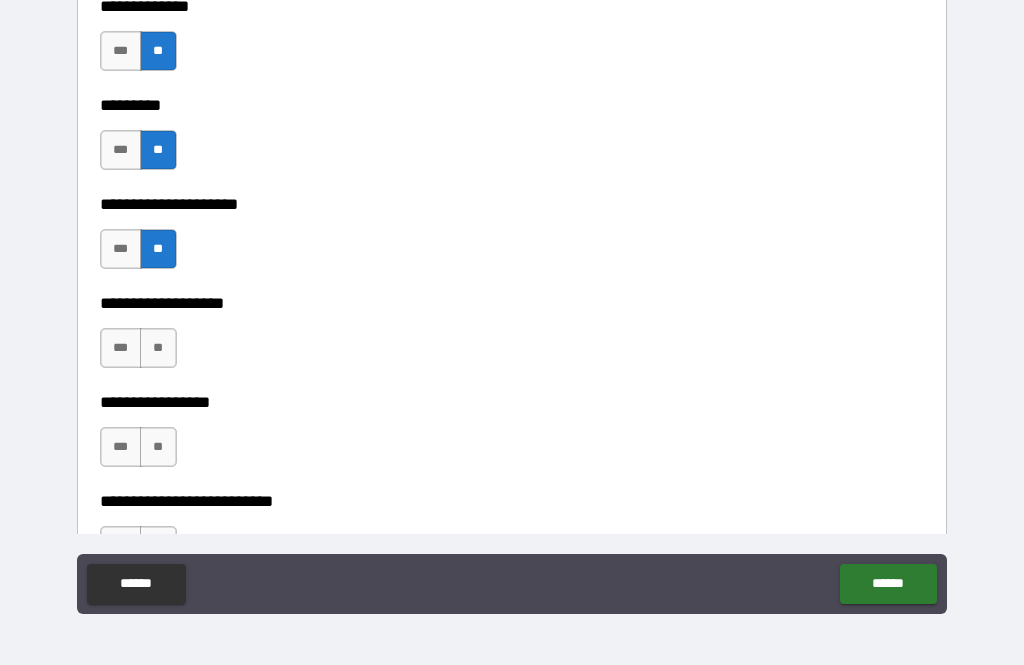 click on "**" at bounding box center (158, 447) 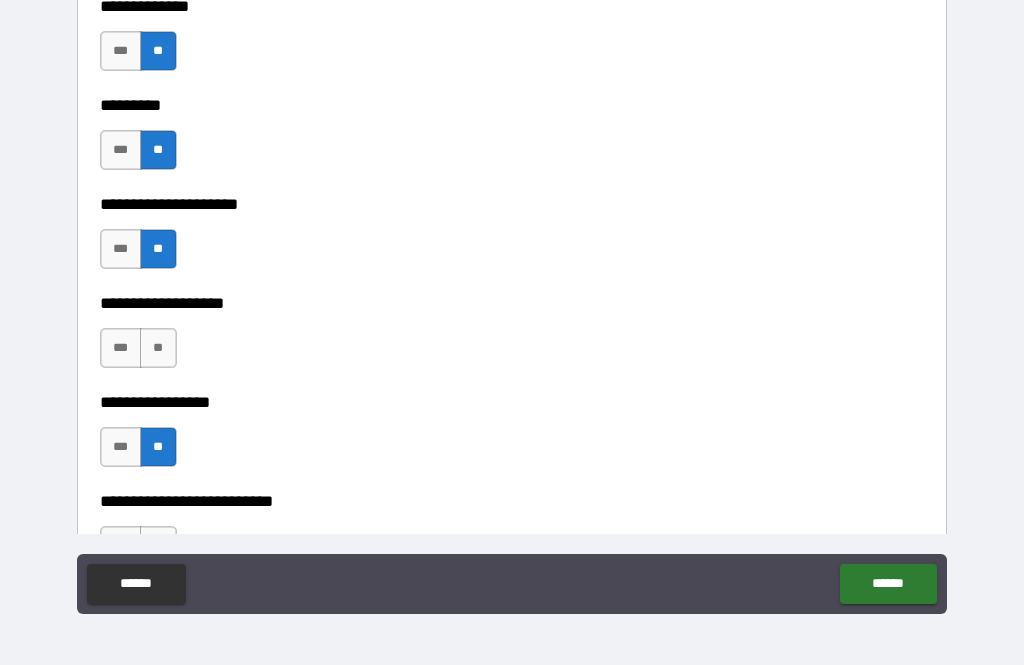 click on "**" at bounding box center [158, 348] 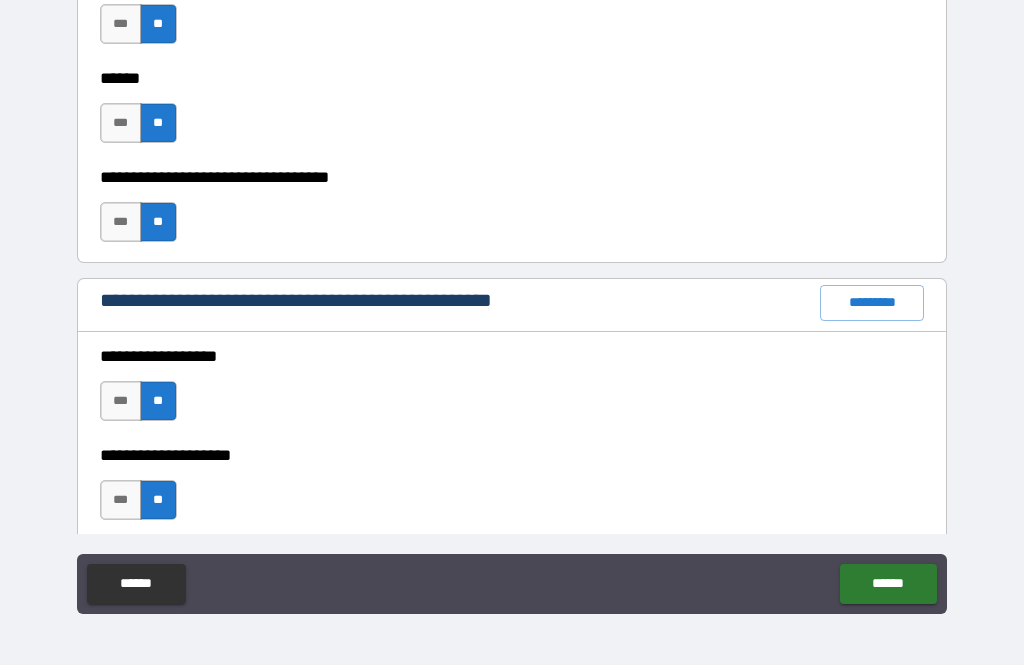 scroll, scrollTop: 2263, scrollLeft: 0, axis: vertical 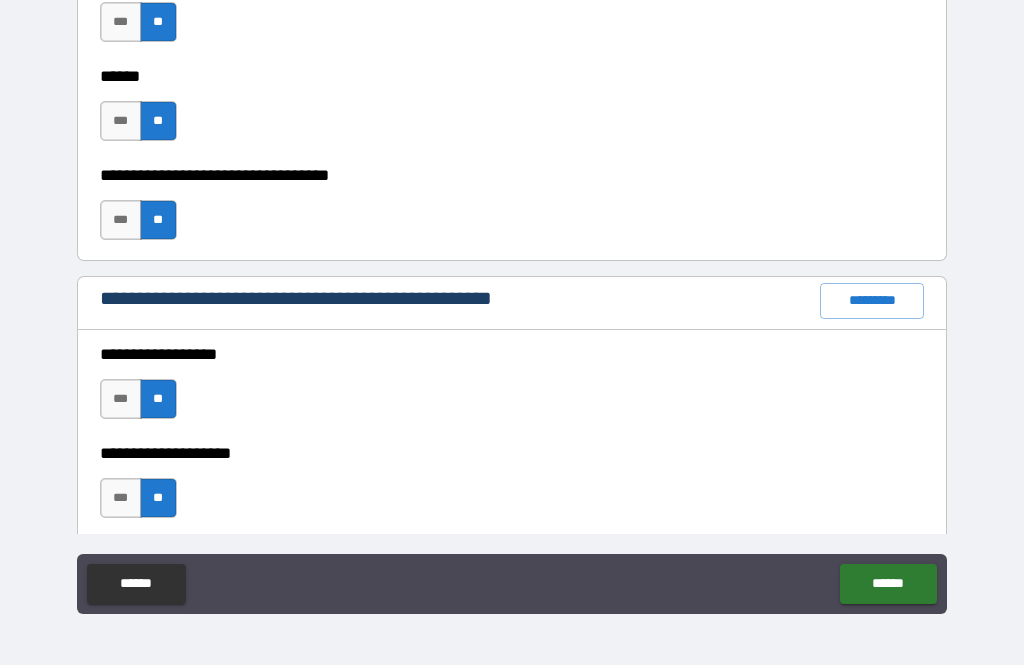 click on "*********" at bounding box center (872, 301) 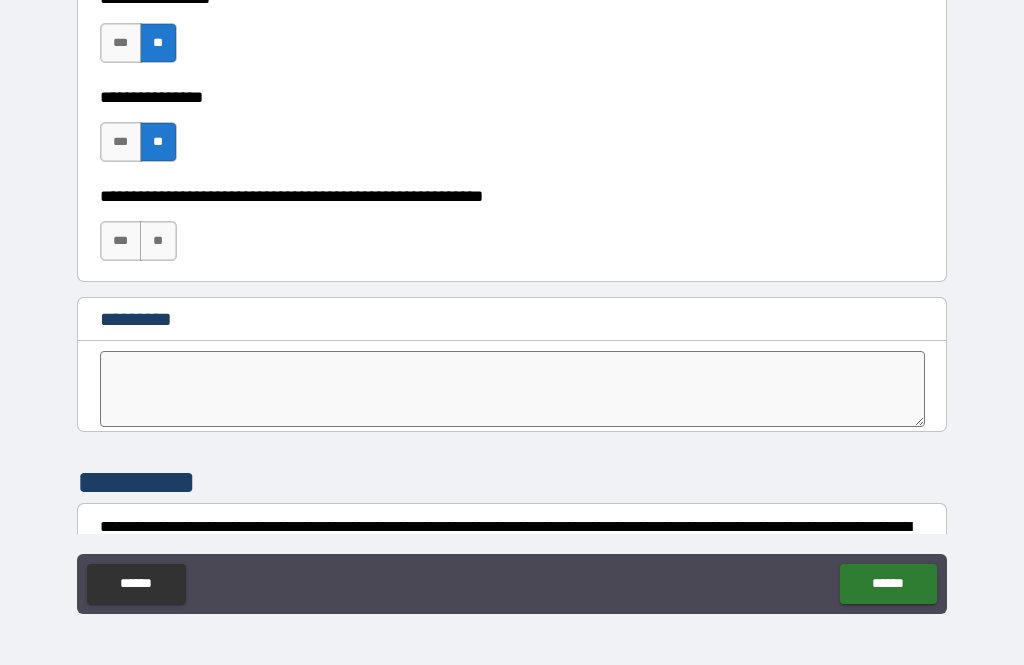 scroll, scrollTop: 10048, scrollLeft: 0, axis: vertical 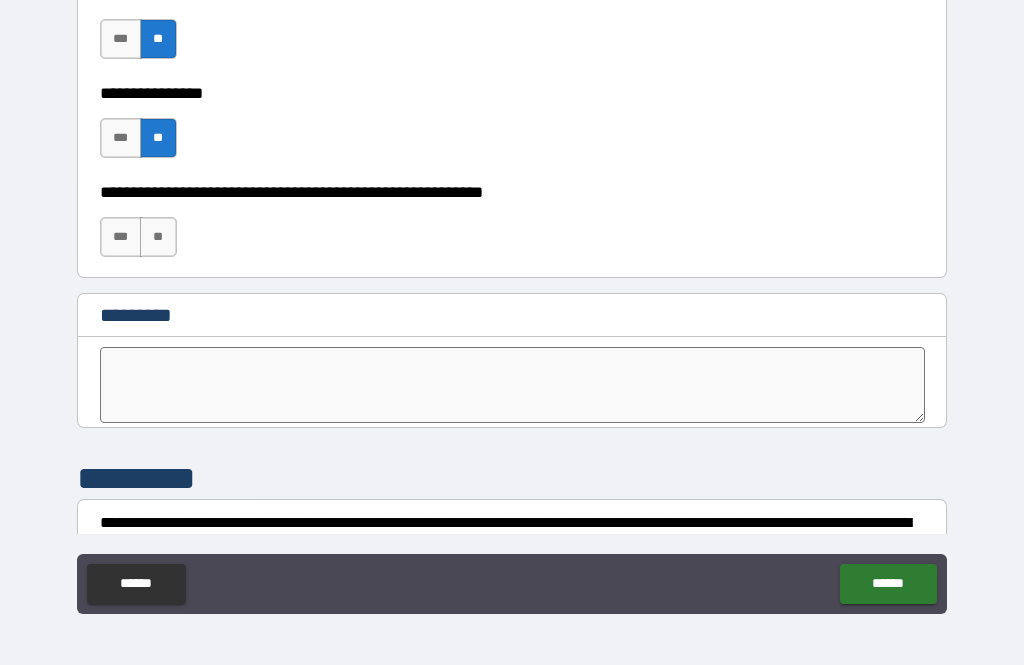 click on "**" at bounding box center (158, 237) 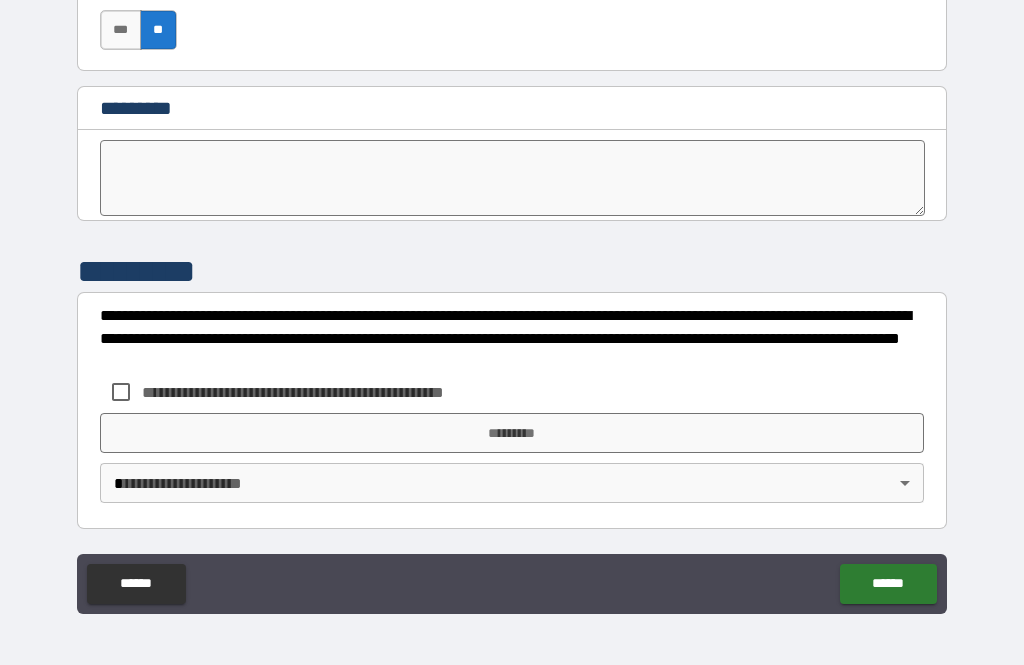 scroll, scrollTop: 10255, scrollLeft: 0, axis: vertical 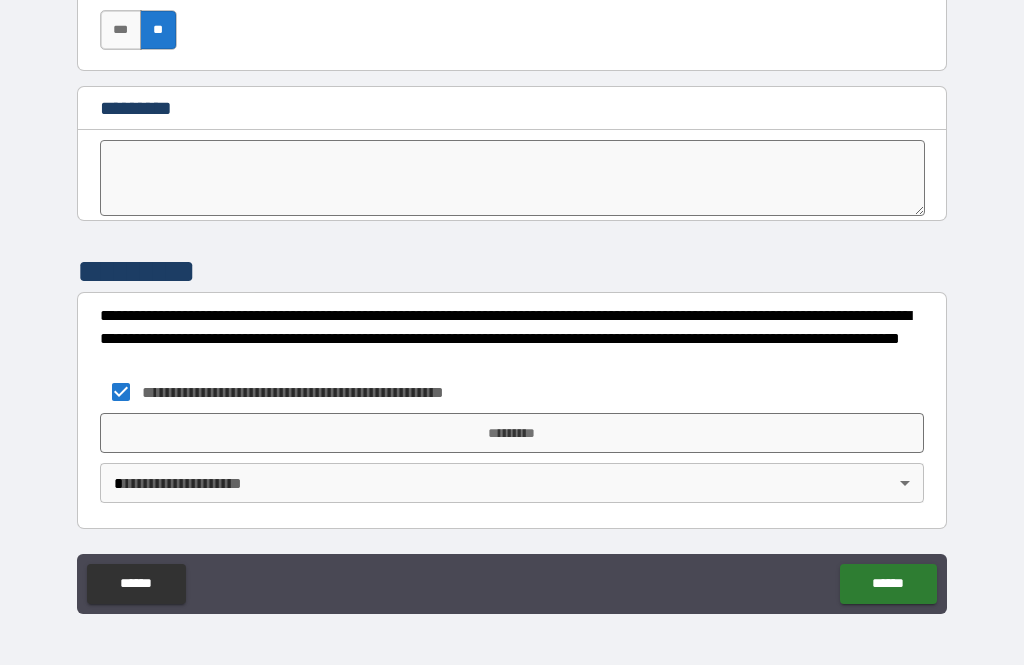 click on "*********" at bounding box center [512, 433] 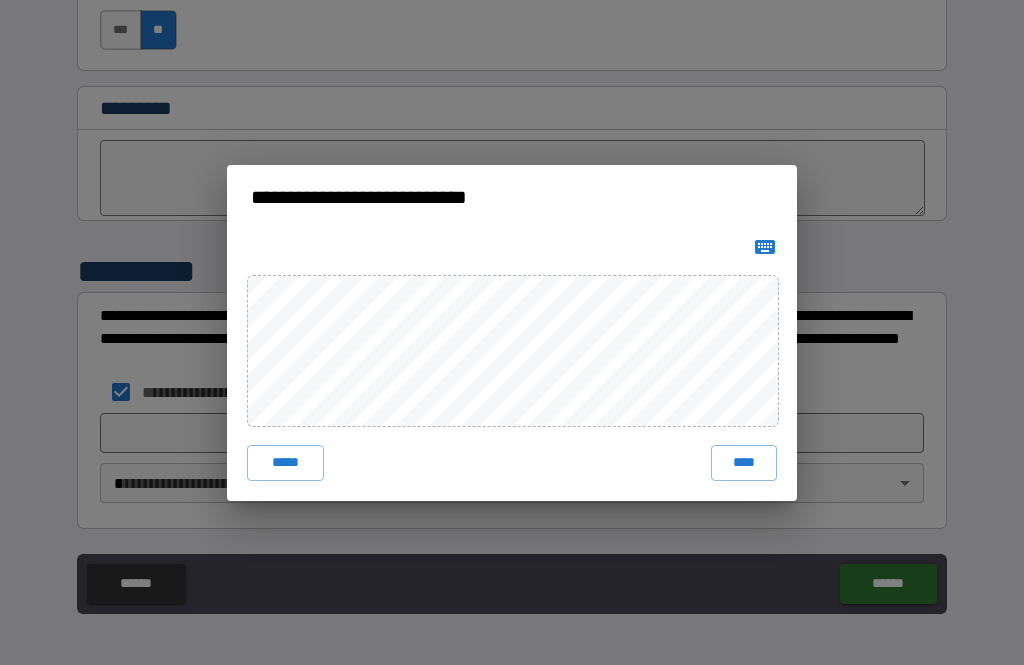 click on "****" at bounding box center (744, 463) 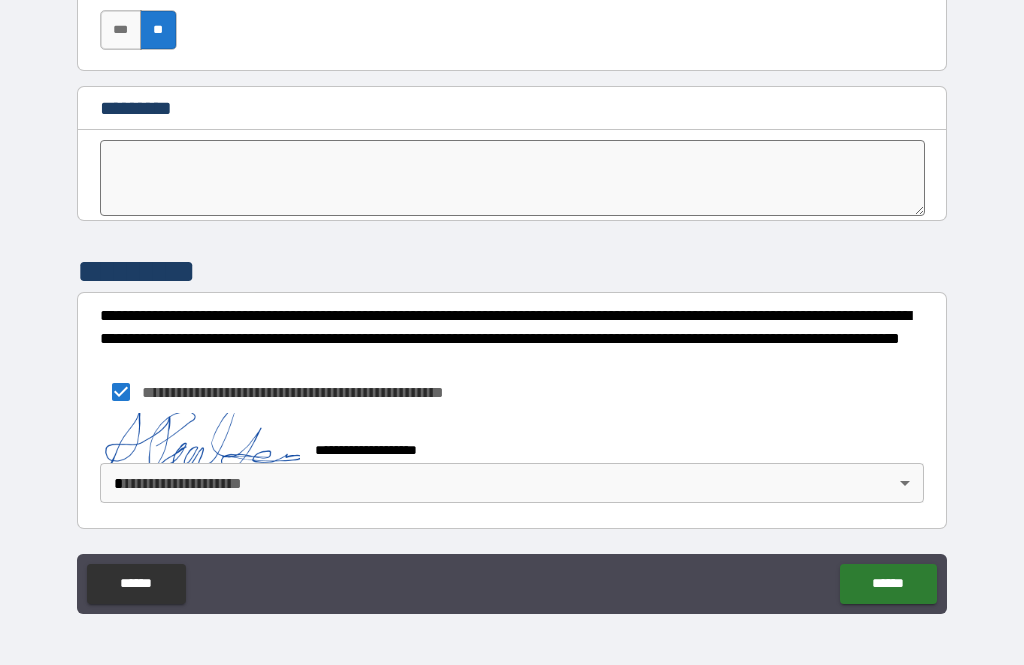 scroll, scrollTop: 10245, scrollLeft: 0, axis: vertical 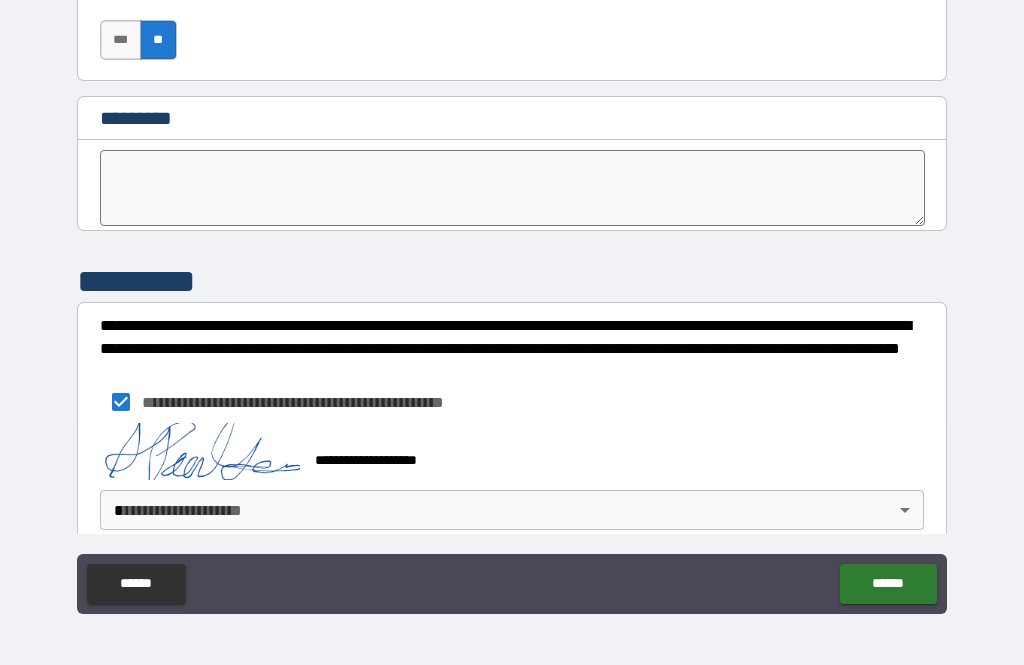 click on "******" at bounding box center (888, 584) 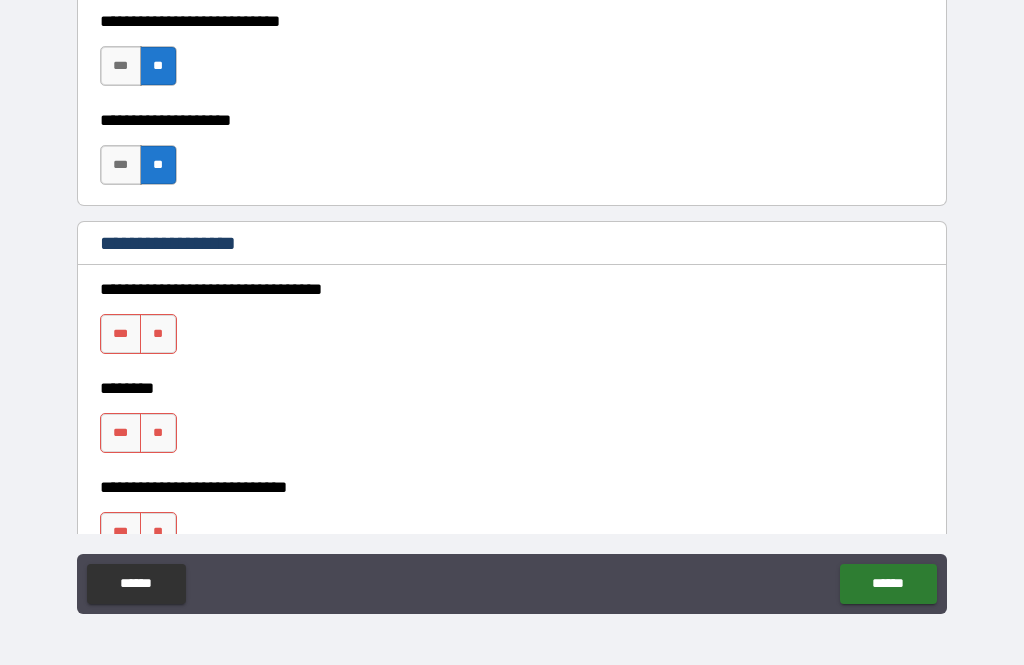 scroll, scrollTop: 900, scrollLeft: 0, axis: vertical 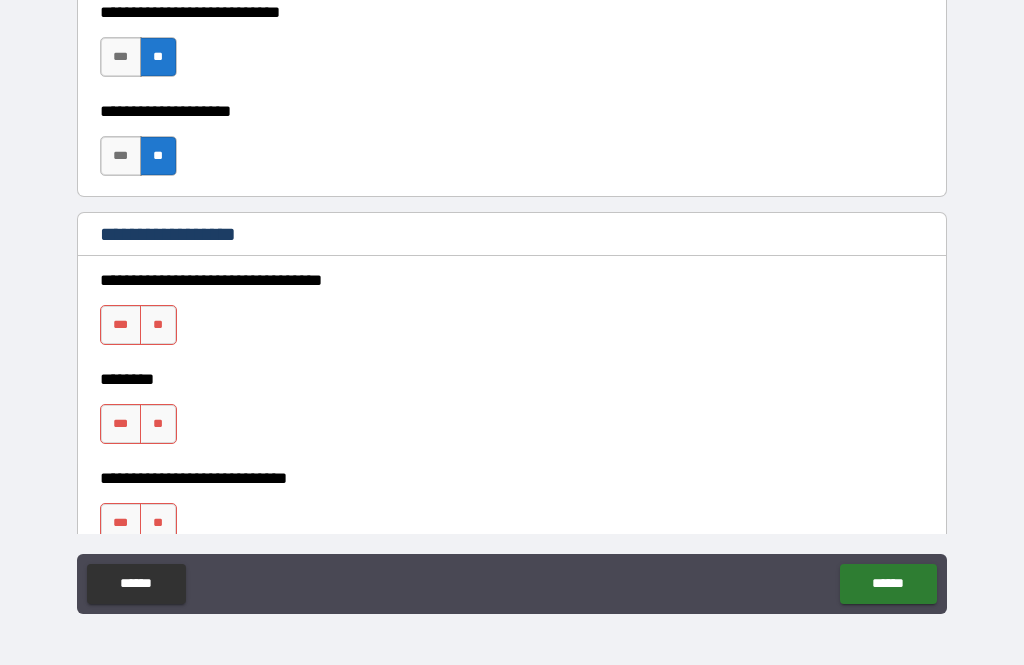 click on "**" at bounding box center (158, 325) 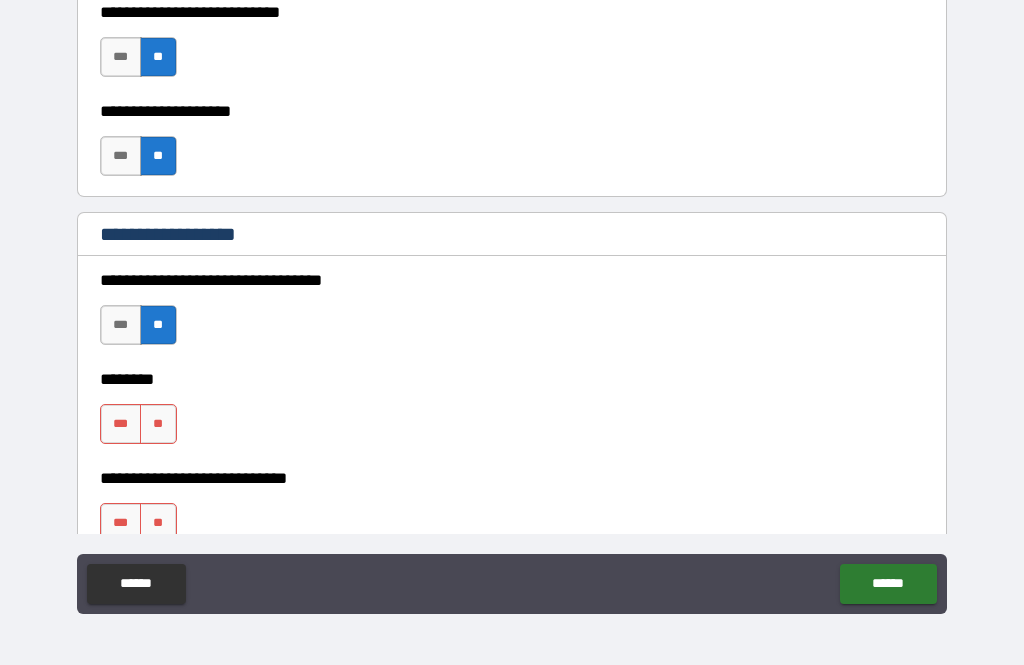 click on "**" at bounding box center [158, 424] 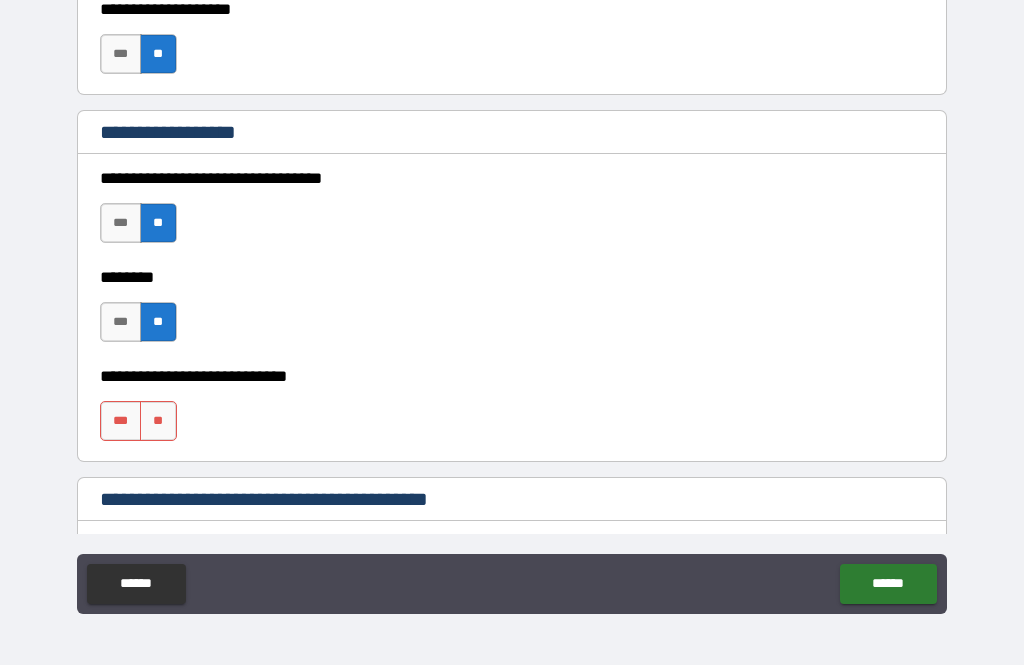 scroll, scrollTop: 1037, scrollLeft: 0, axis: vertical 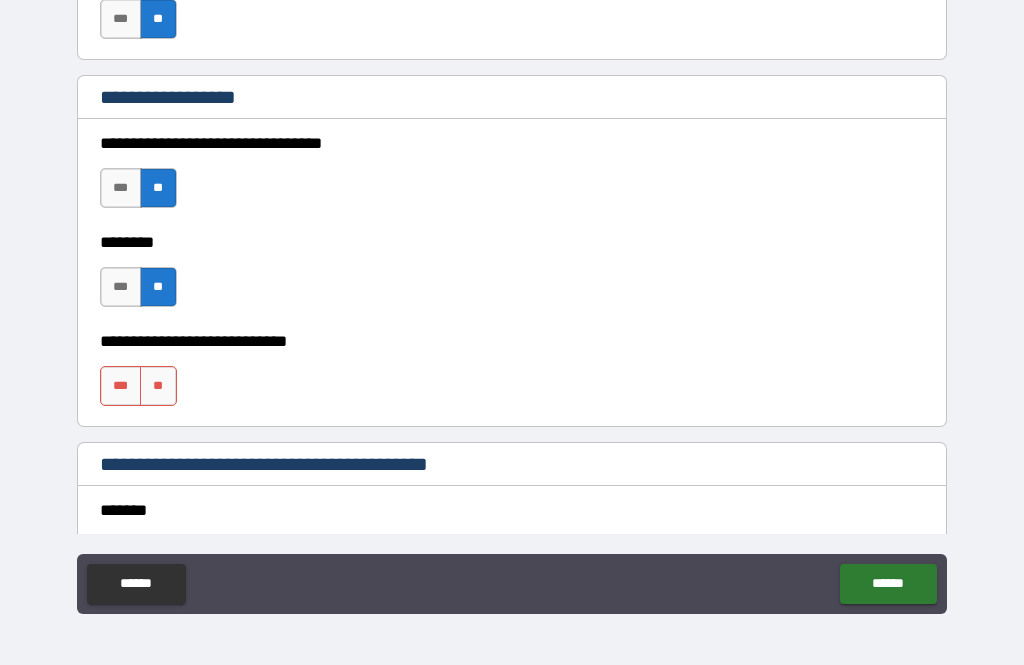 click on "**" at bounding box center [158, 386] 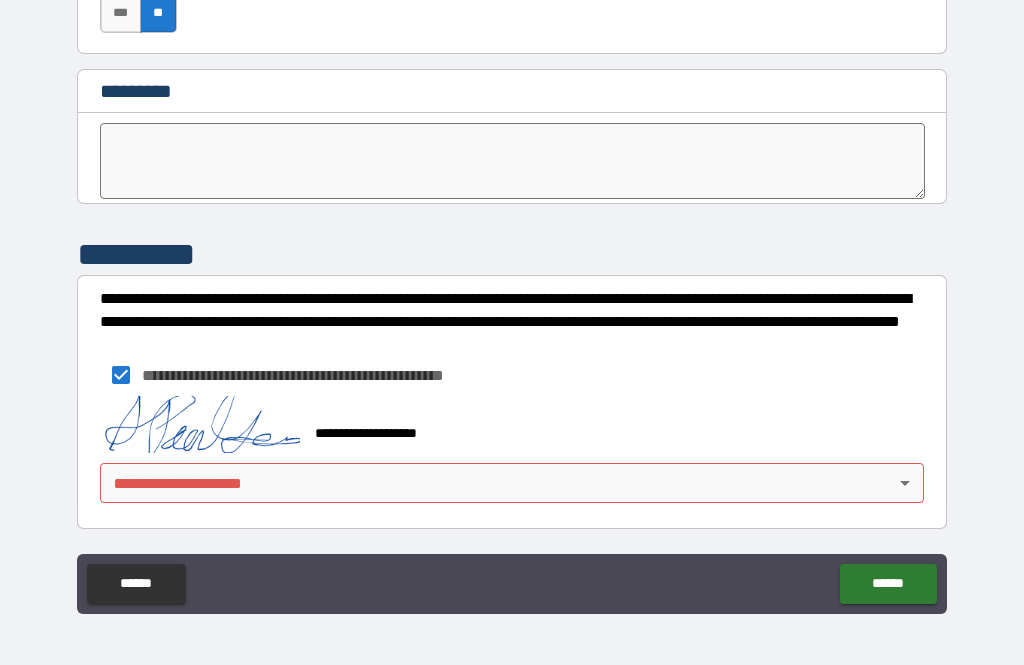 scroll, scrollTop: 10272, scrollLeft: 0, axis: vertical 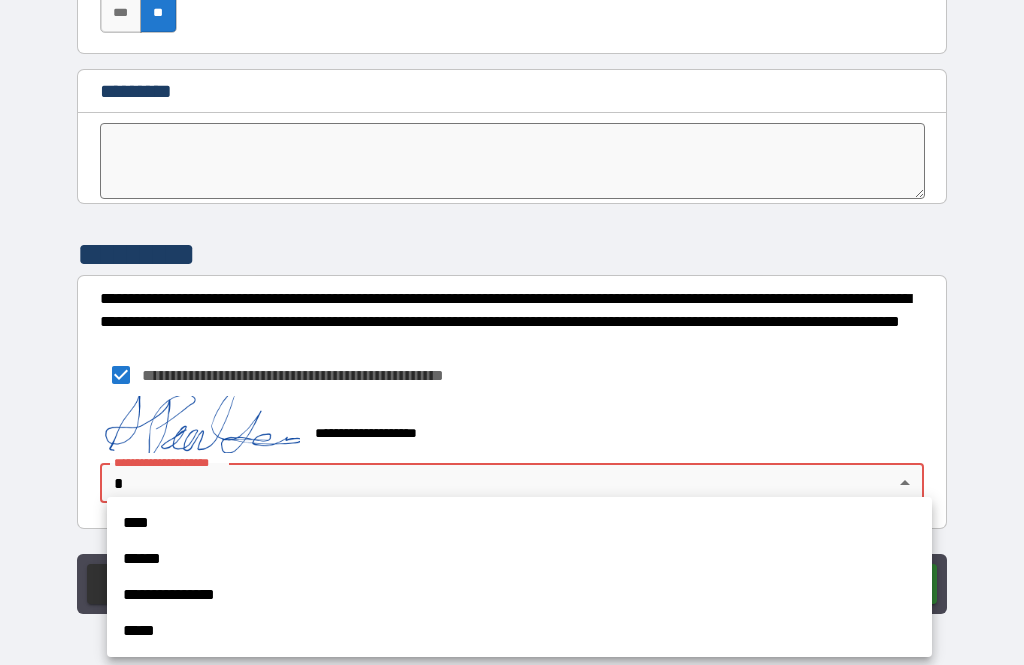 click on "****" at bounding box center [519, 523] 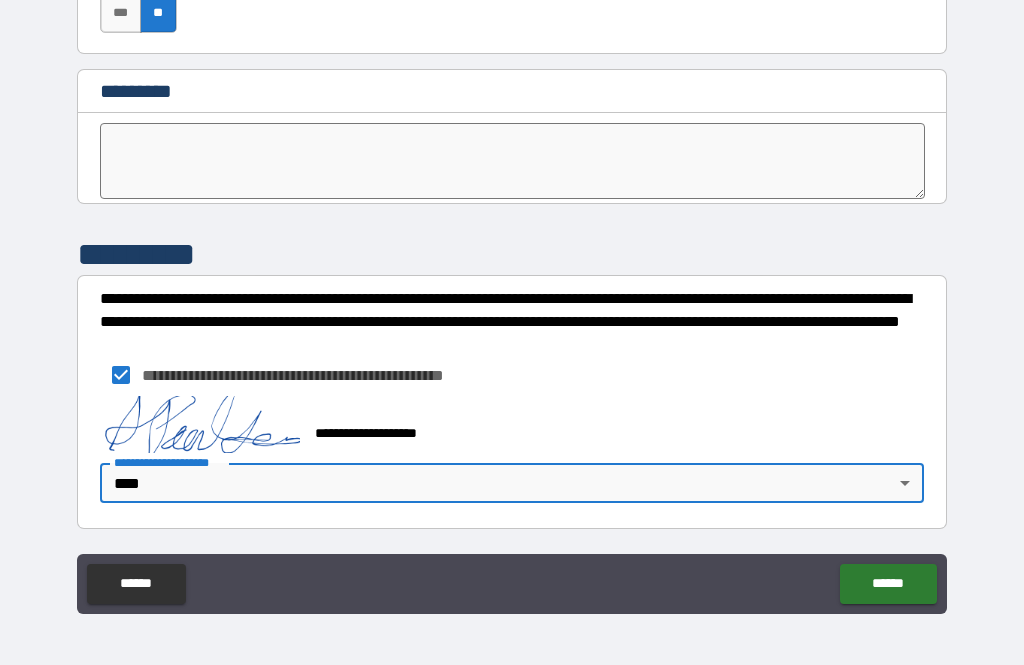 click on "******" at bounding box center (888, 584) 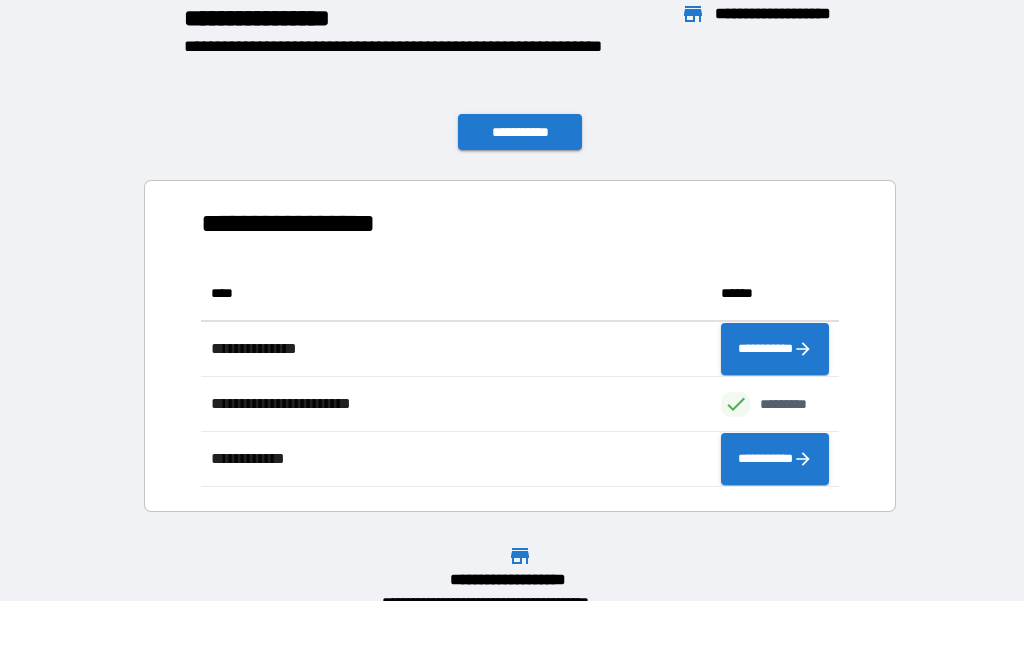 scroll, scrollTop: 221, scrollLeft: 638, axis: both 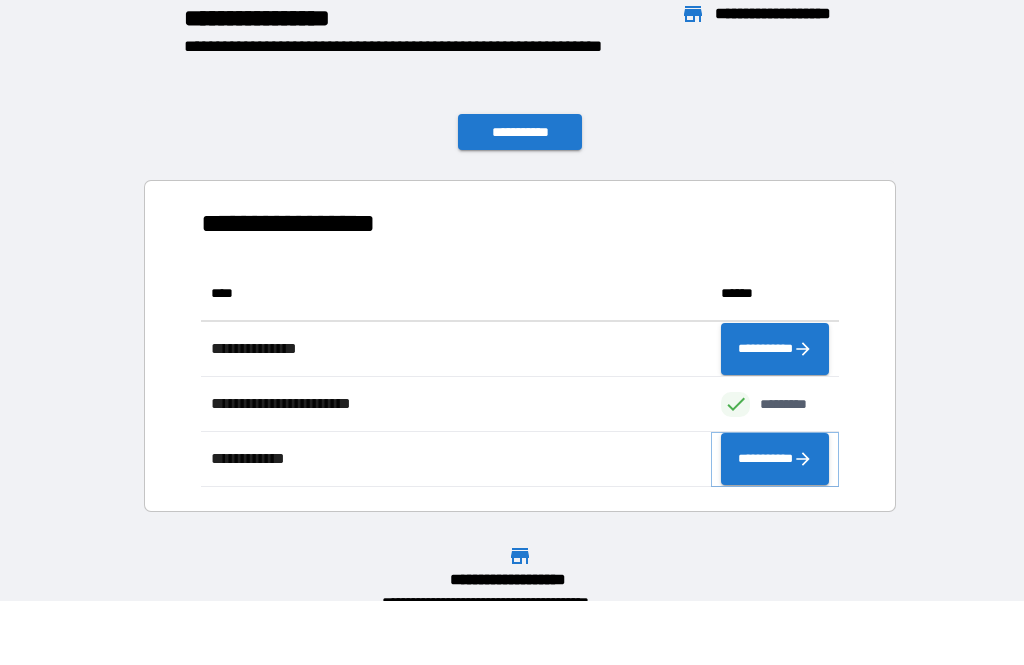 click on "**********" at bounding box center (775, 459) 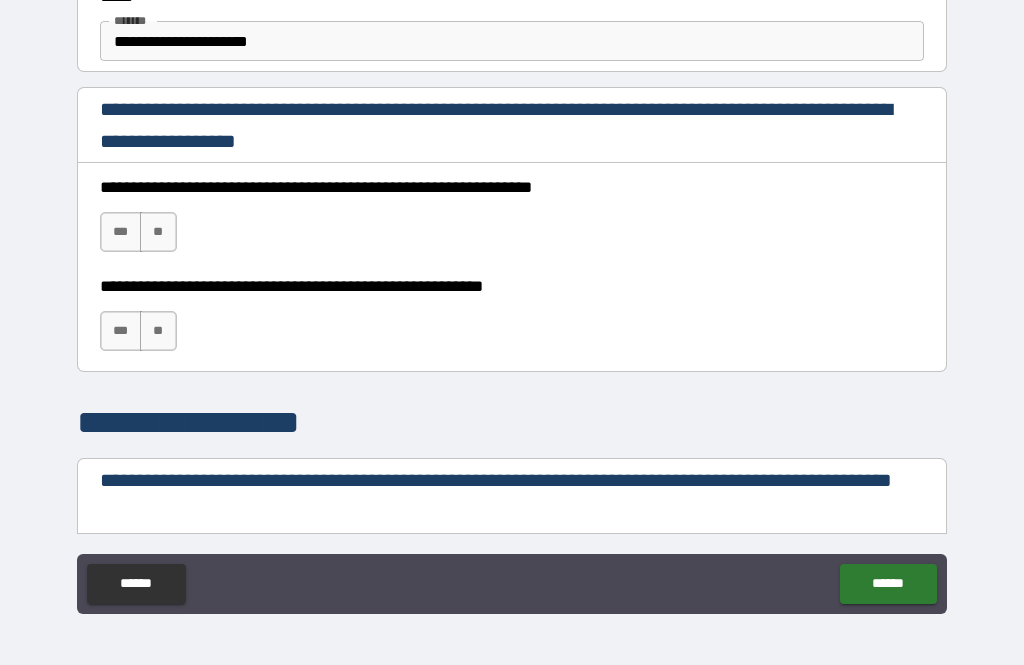 scroll, scrollTop: 1210, scrollLeft: 0, axis: vertical 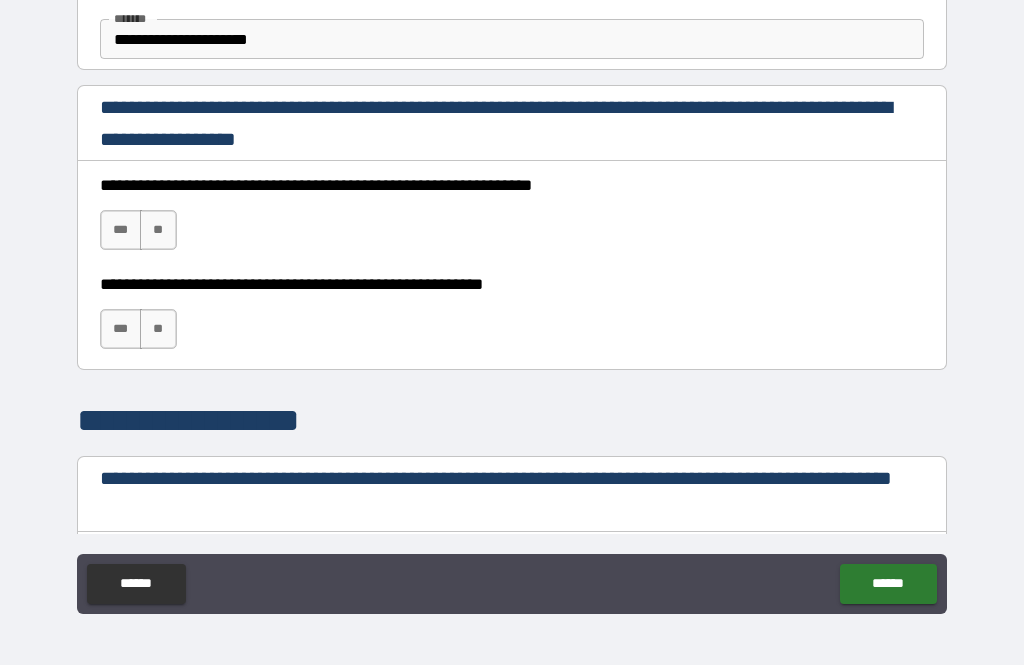 click on "**" at bounding box center (158, 230) 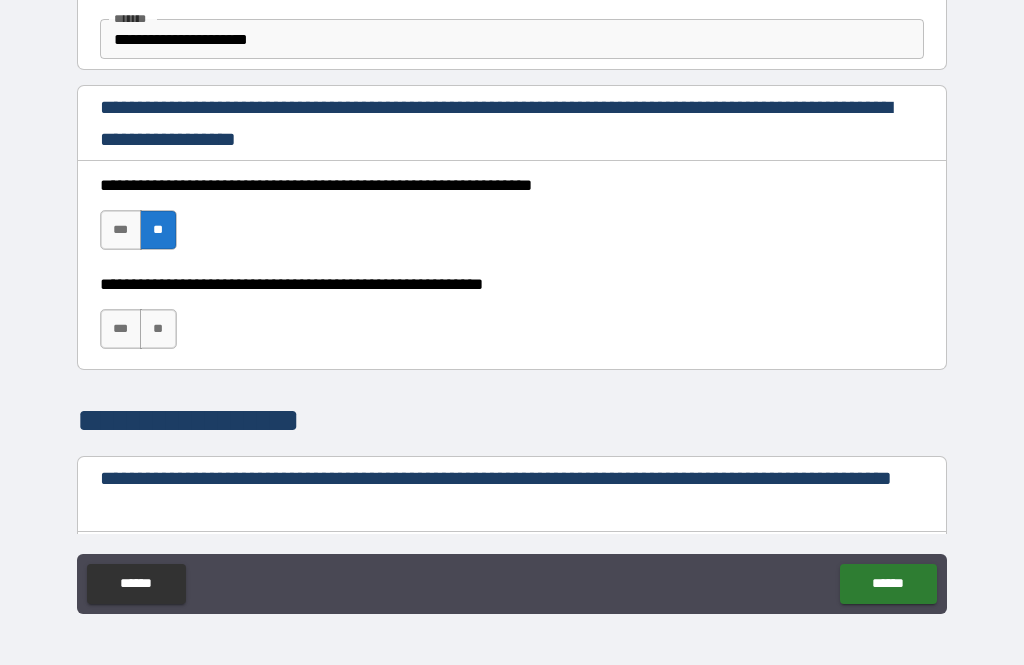 click on "**" at bounding box center (158, 329) 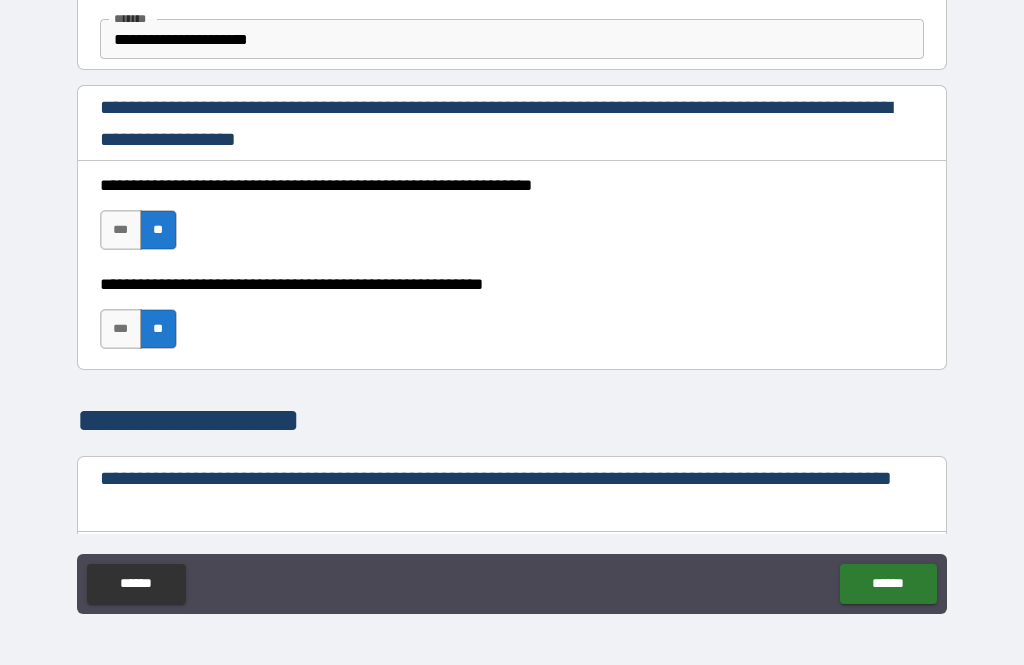click on "**" at bounding box center (158, 329) 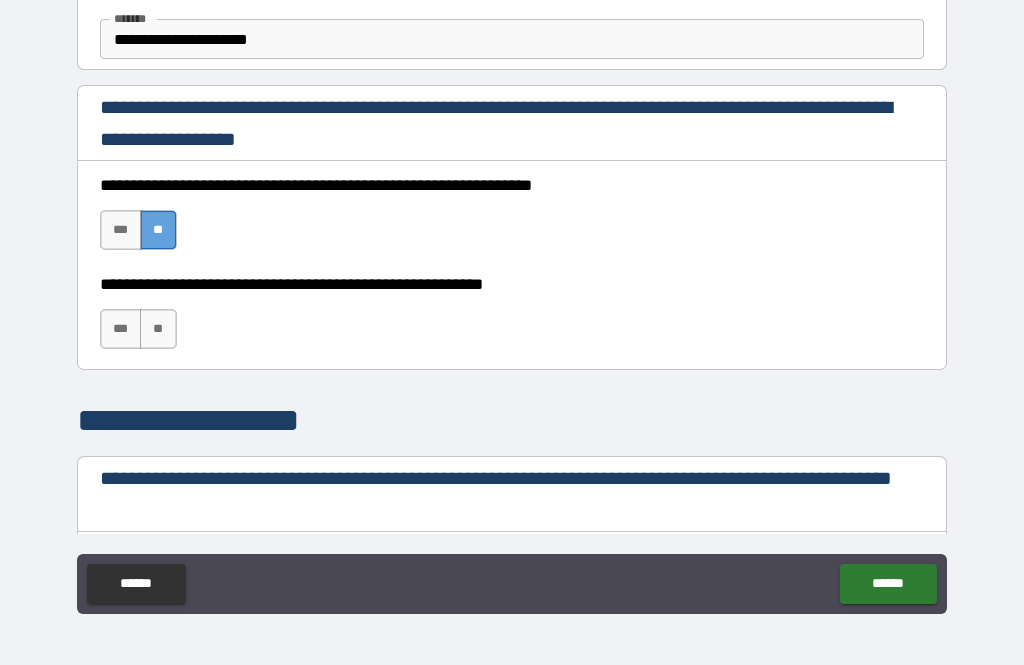 click on "**" at bounding box center (158, 230) 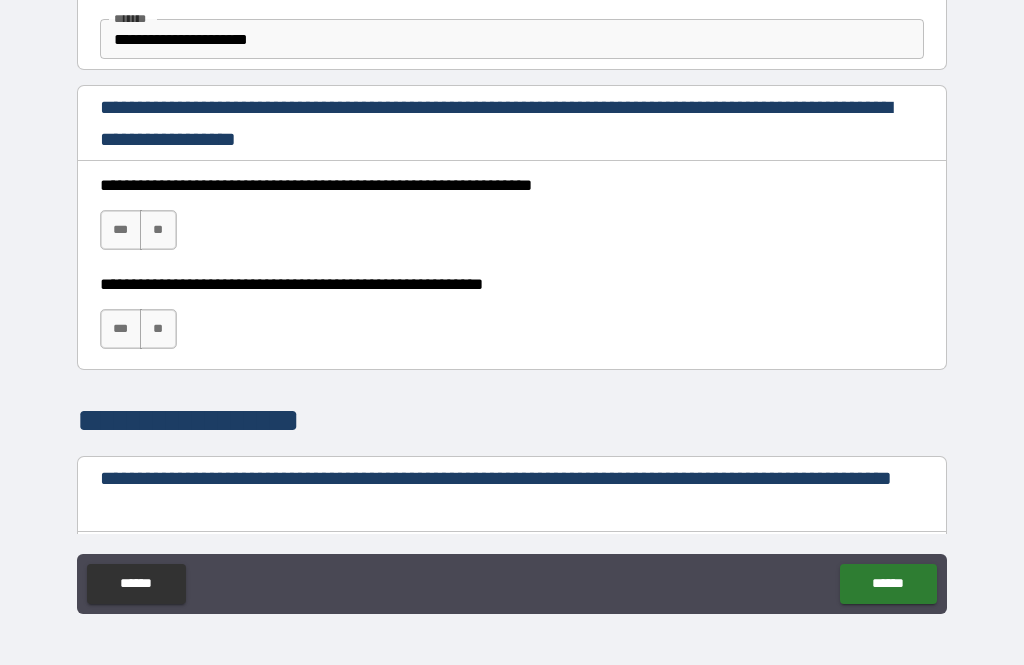 click on "***" at bounding box center (121, 230) 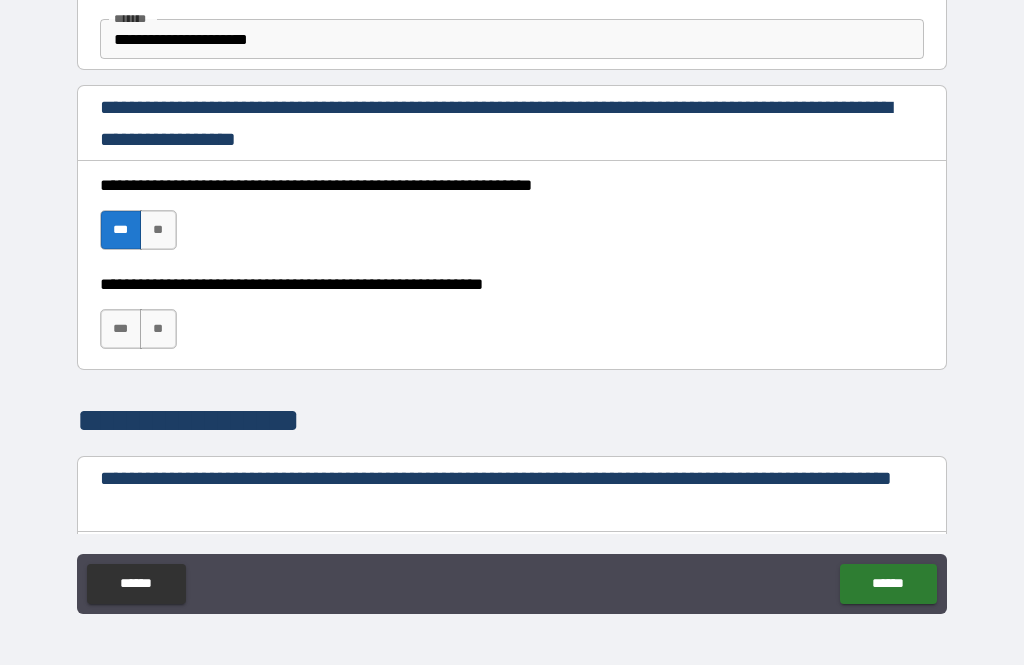 click on "**" at bounding box center [158, 329] 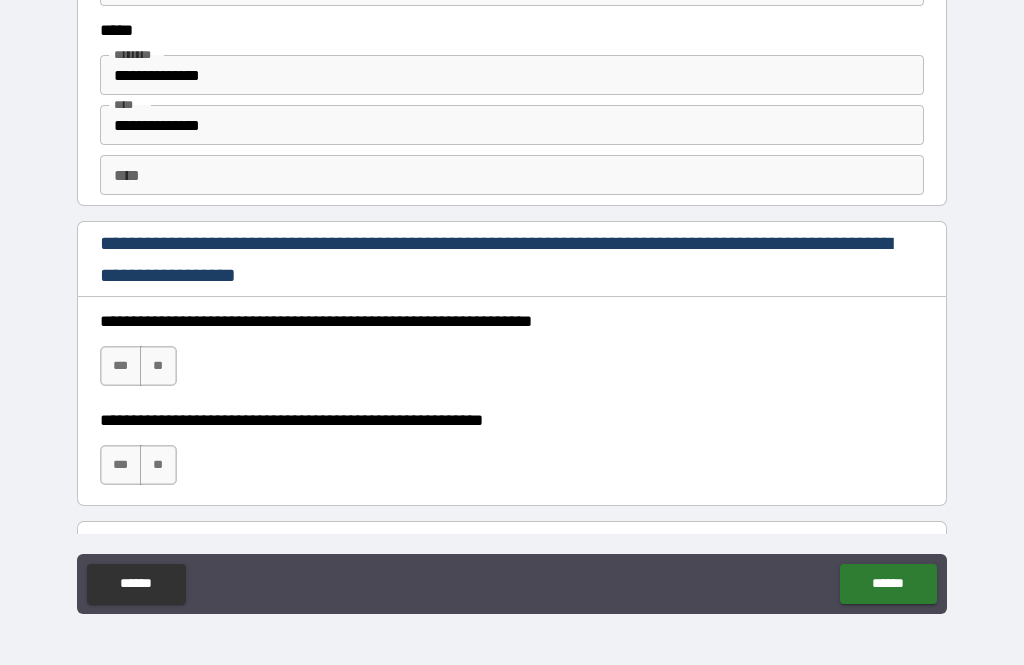 scroll, scrollTop: 2688, scrollLeft: 0, axis: vertical 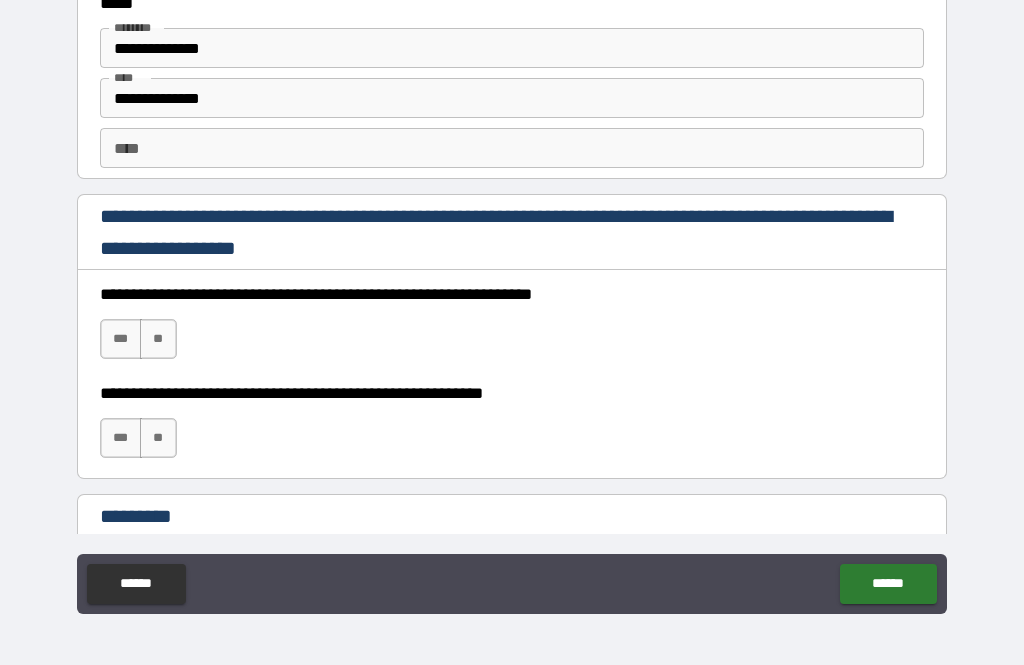 click on "***" at bounding box center [121, 339] 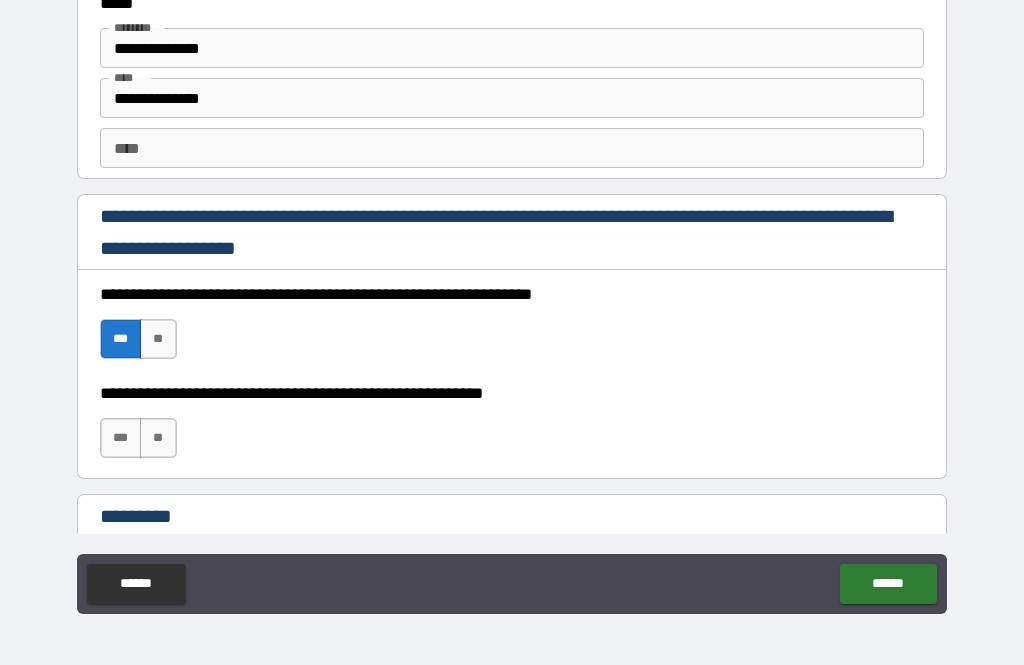 click on "**" at bounding box center [158, 438] 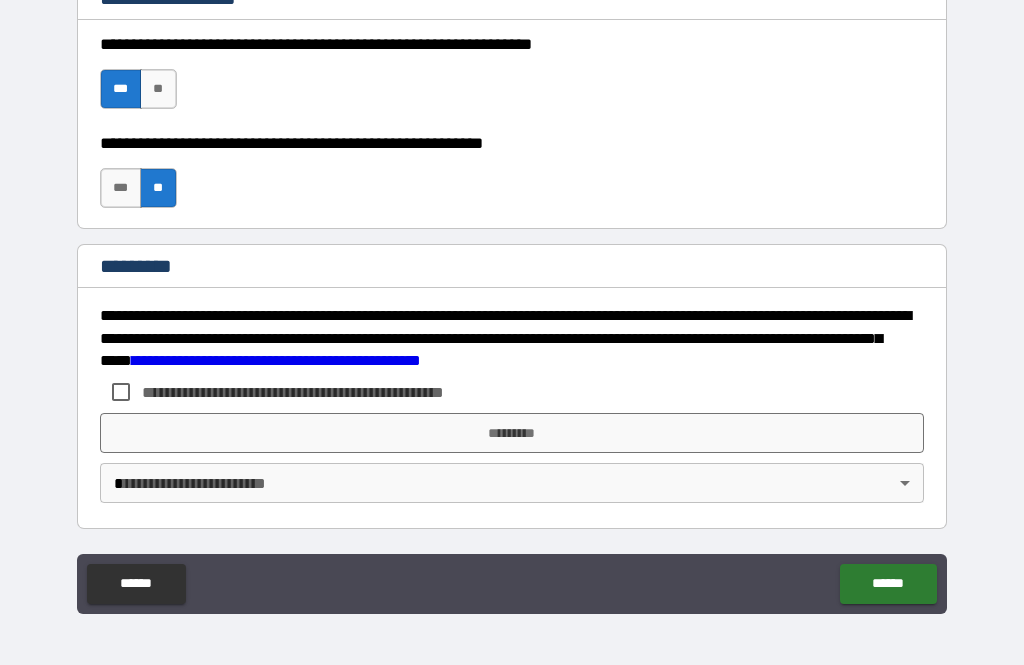 scroll, scrollTop: 2938, scrollLeft: 0, axis: vertical 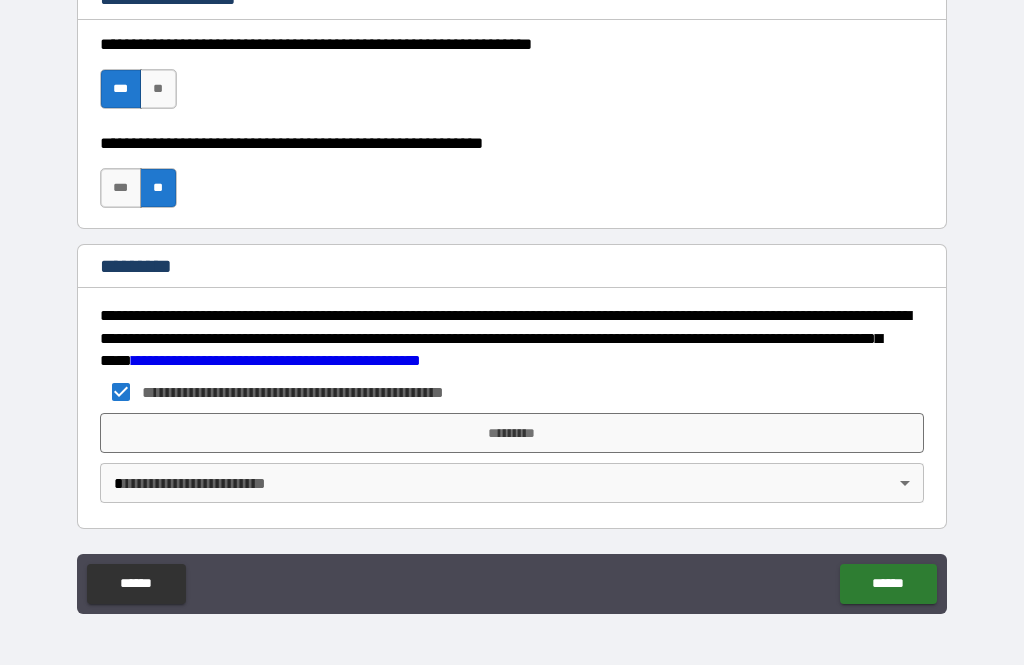 click on "*********" at bounding box center (512, 433) 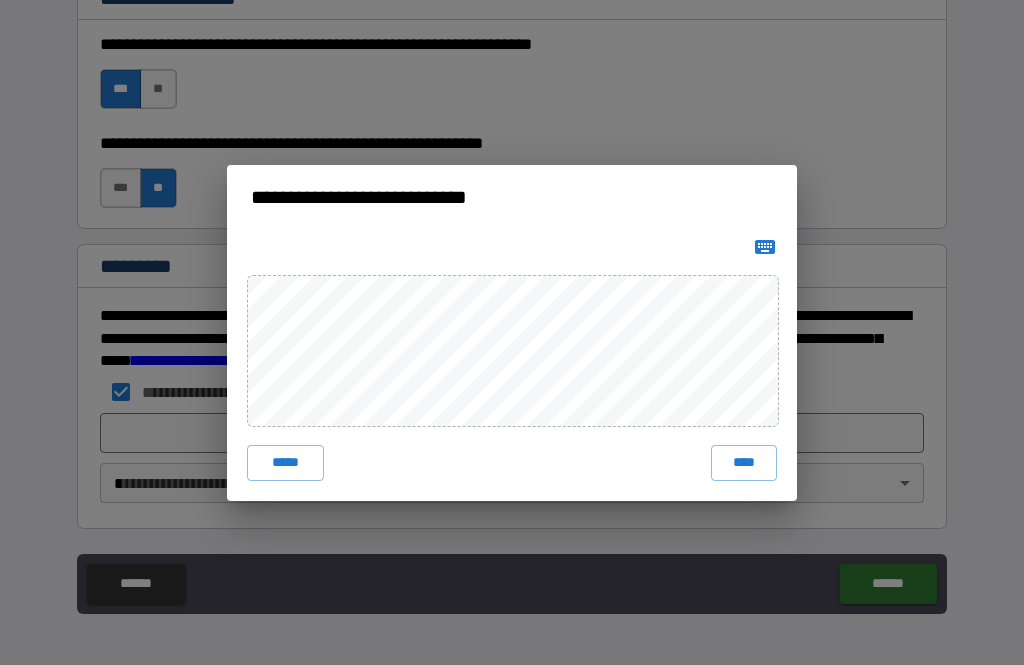 click on "****" at bounding box center (744, 463) 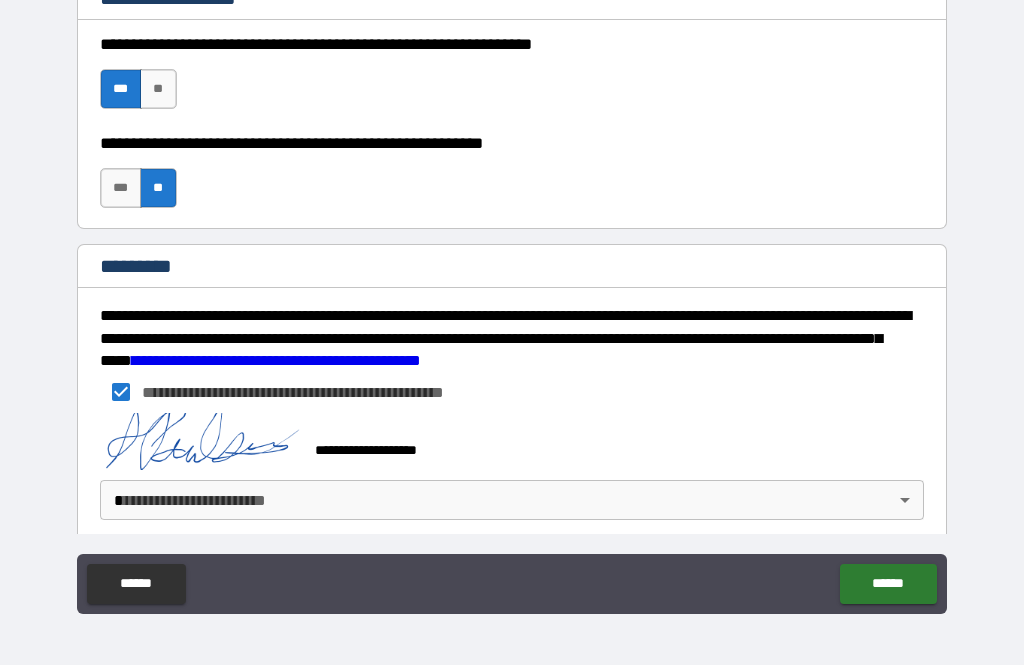 click on "**********" at bounding box center [512, 300] 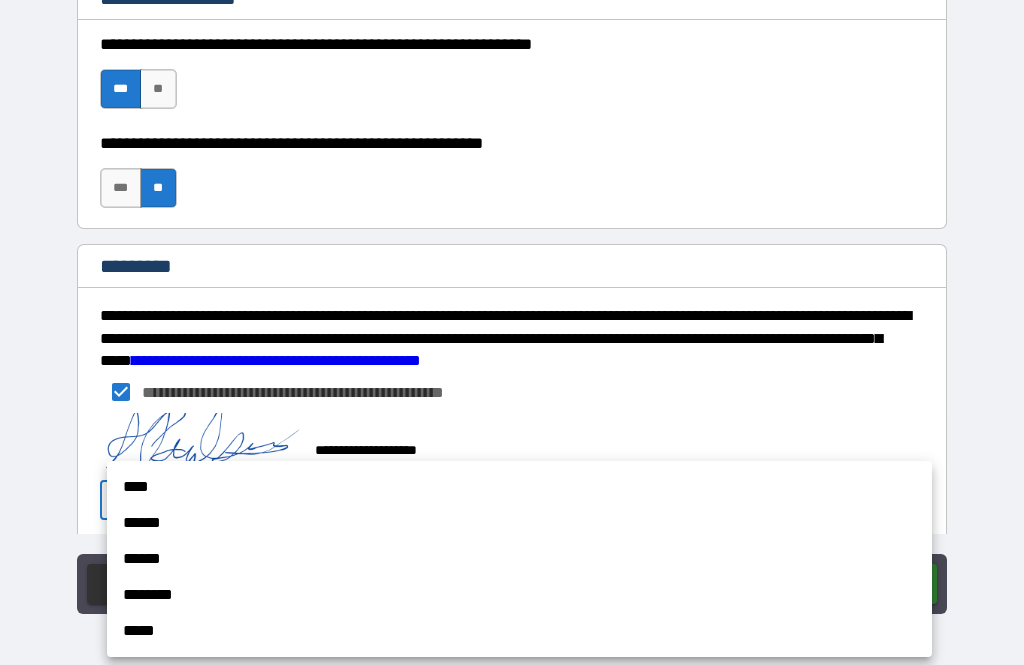 click on "****" at bounding box center (519, 487) 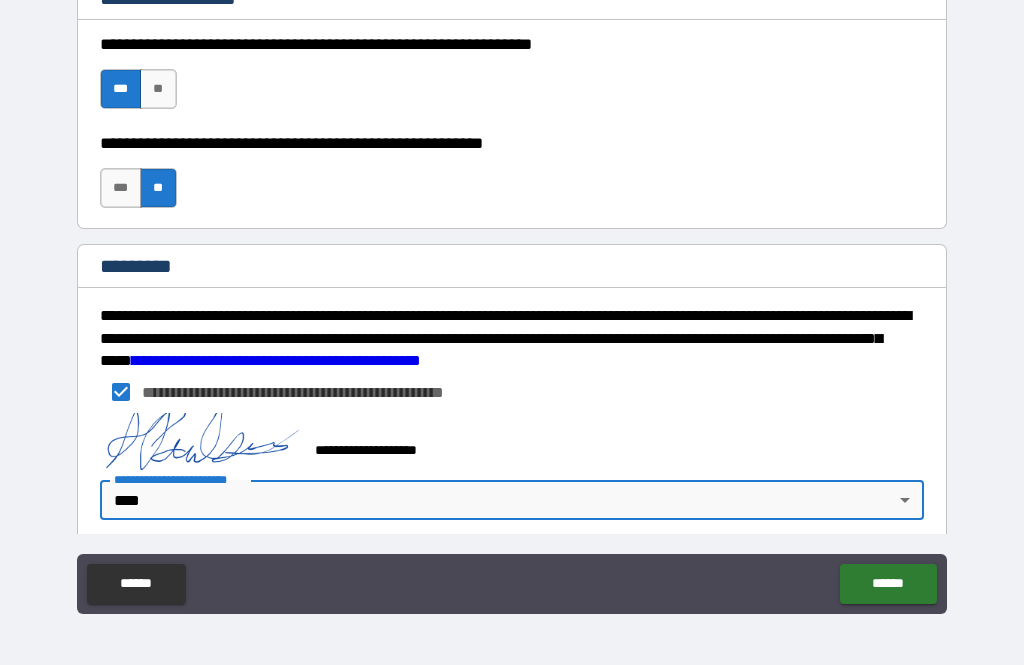 click on "******" at bounding box center [888, 584] 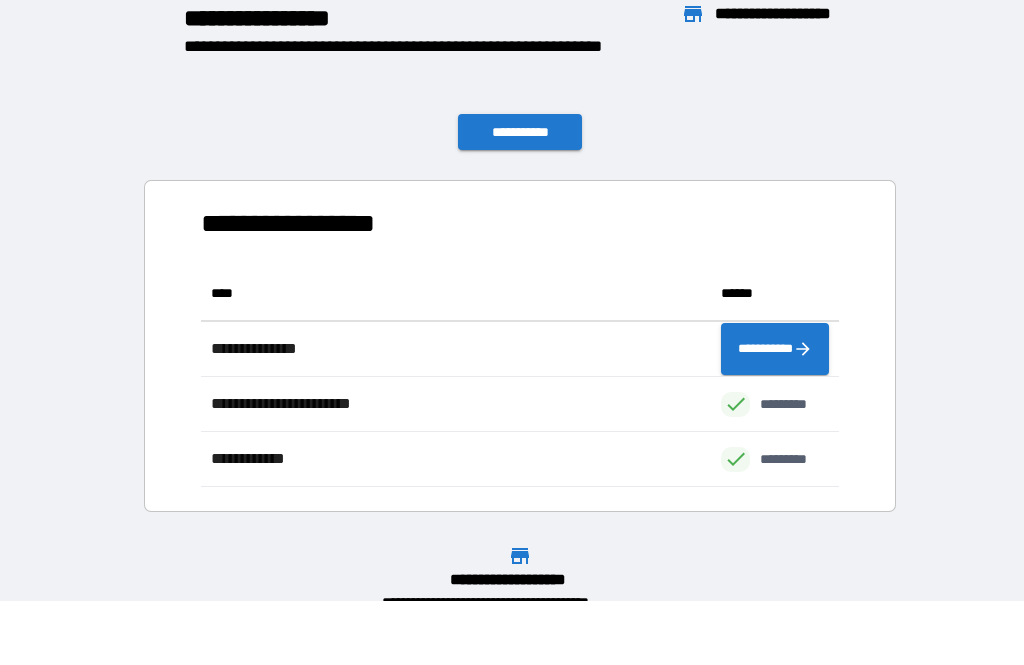 scroll, scrollTop: 1, scrollLeft: 1, axis: both 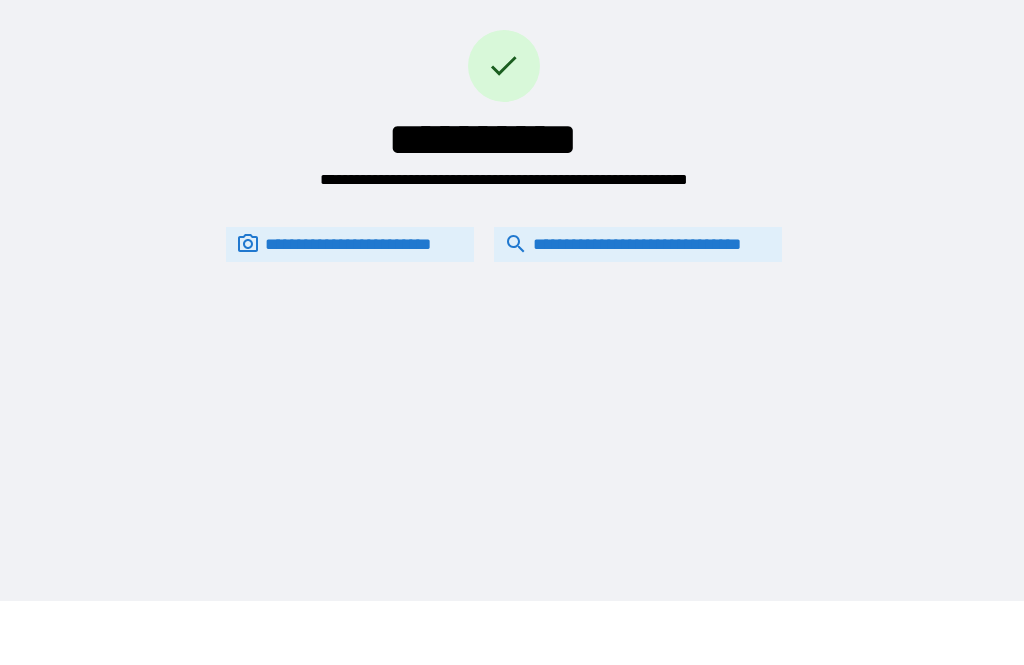 click on "**********" at bounding box center [512, 268] 